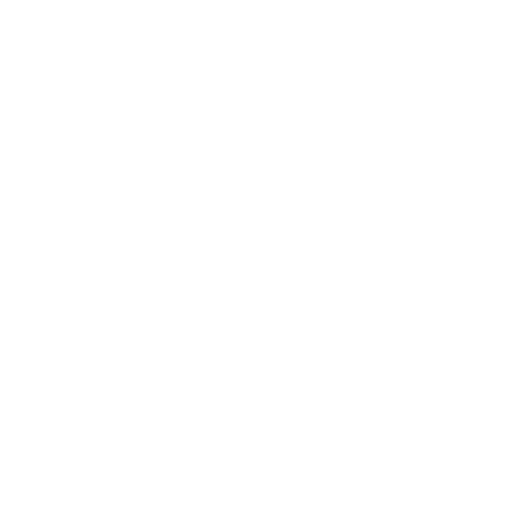 scroll, scrollTop: 0, scrollLeft: 0, axis: both 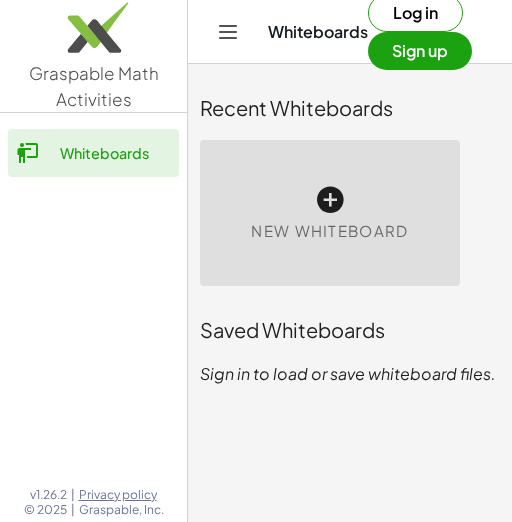 click at bounding box center (330, 200) 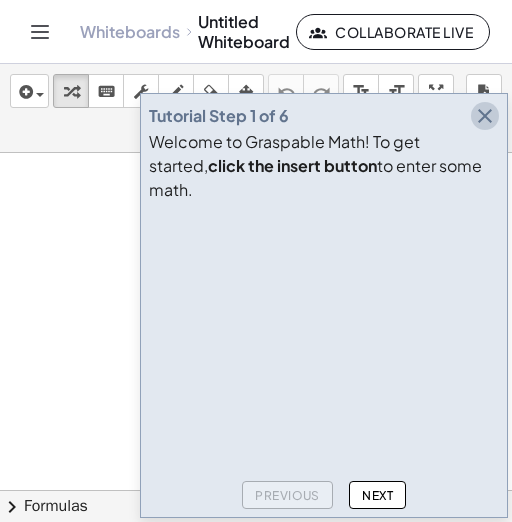 click at bounding box center [485, 116] 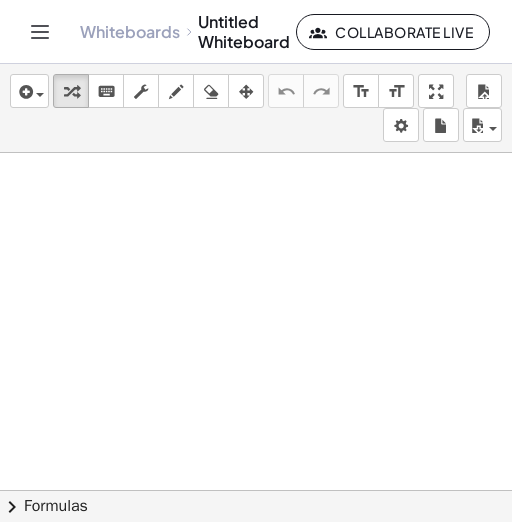 click at bounding box center (256, 490) 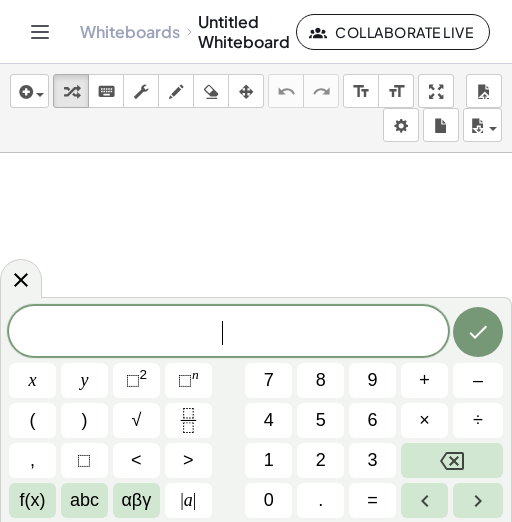 click at bounding box center (256, 490) 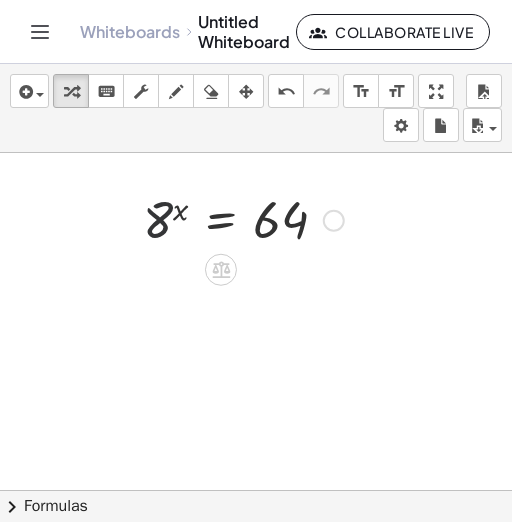 click at bounding box center [243, 219] 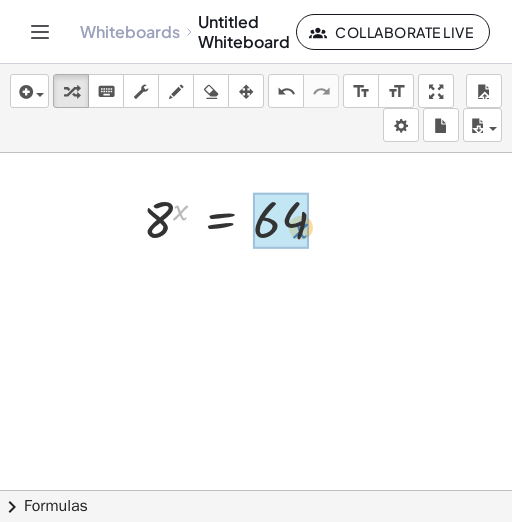drag, startPoint x: 180, startPoint y: 211, endPoint x: 300, endPoint y: 229, distance: 121.34249 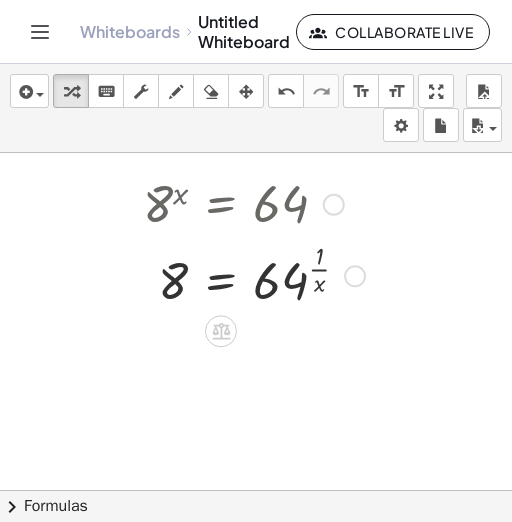 scroll, scrollTop: 16, scrollLeft: 0, axis: vertical 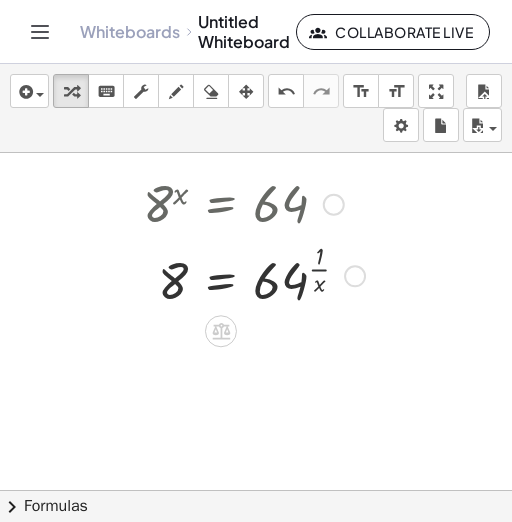 click at bounding box center [254, 275] 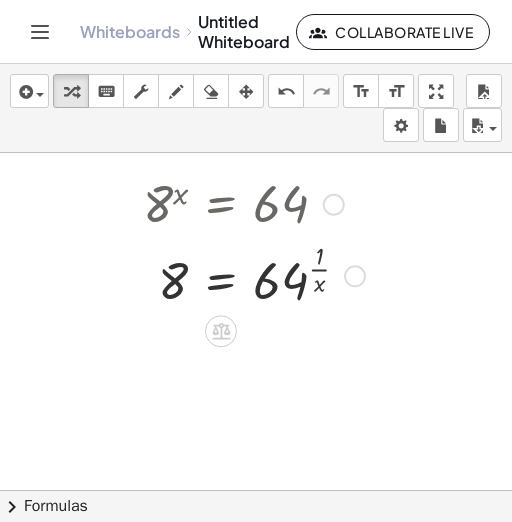 click at bounding box center (254, 275) 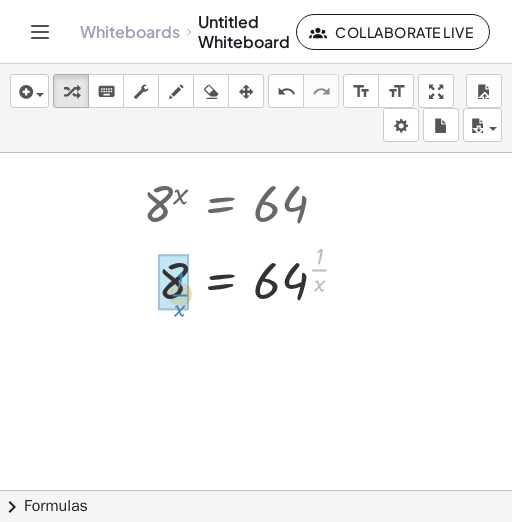 drag, startPoint x: 318, startPoint y: 267, endPoint x: 185, endPoint y: 292, distance: 135.32922 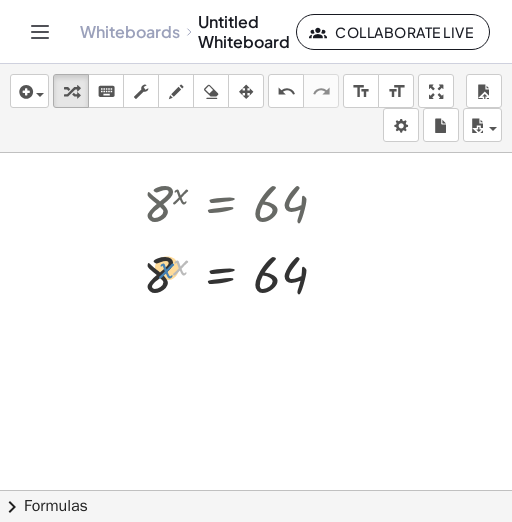 drag, startPoint x: 180, startPoint y: 256, endPoint x: 166, endPoint y: 259, distance: 14.3178215 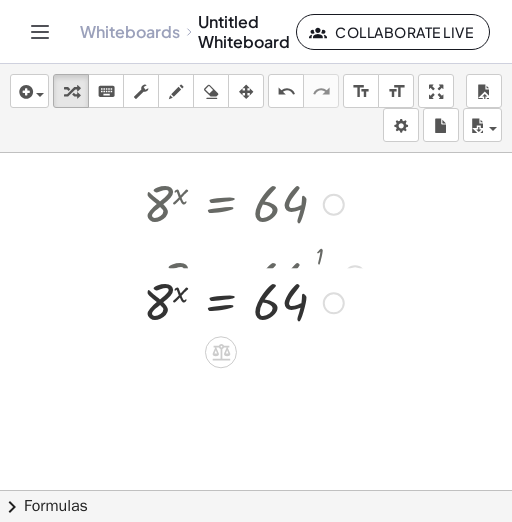 drag, startPoint x: 325, startPoint y: 276, endPoint x: 329, endPoint y: 329, distance: 53.15073 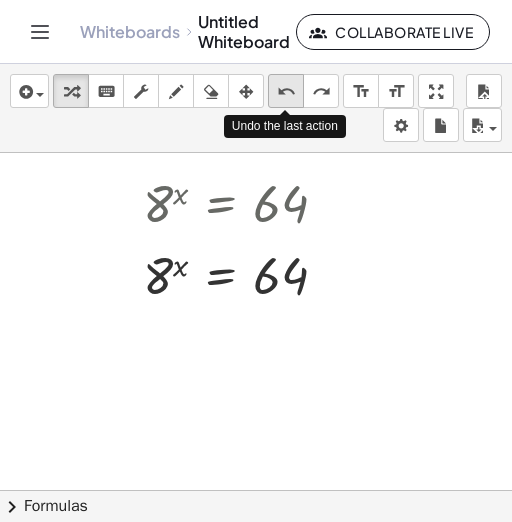 click on "undo" at bounding box center [286, 92] 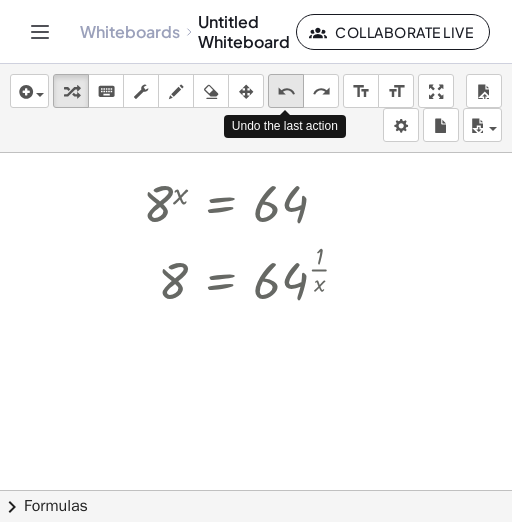 click on "undo" at bounding box center (286, 92) 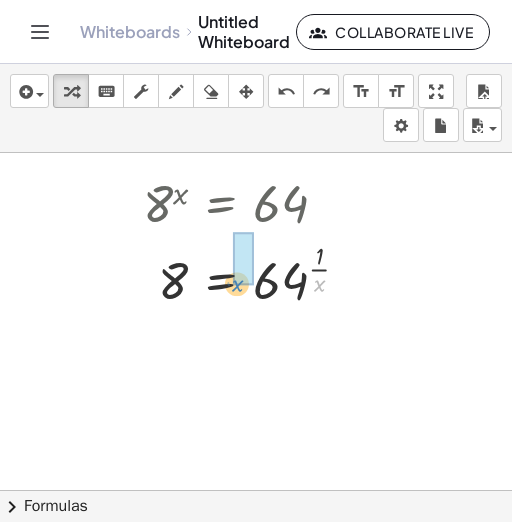 drag, startPoint x: 318, startPoint y: 284, endPoint x: 236, endPoint y: 284, distance: 82 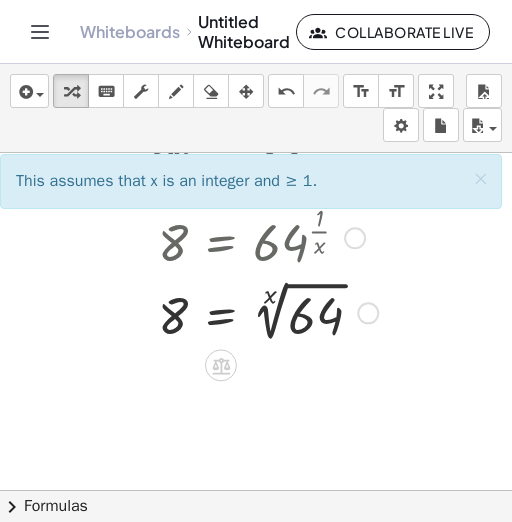 scroll, scrollTop: 60, scrollLeft: 0, axis: vertical 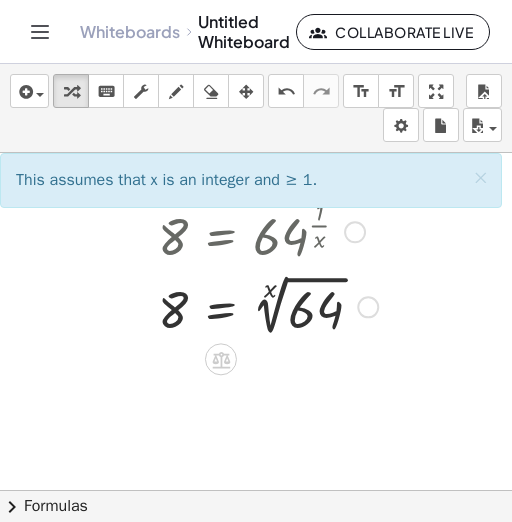 click at bounding box center (260, 305) 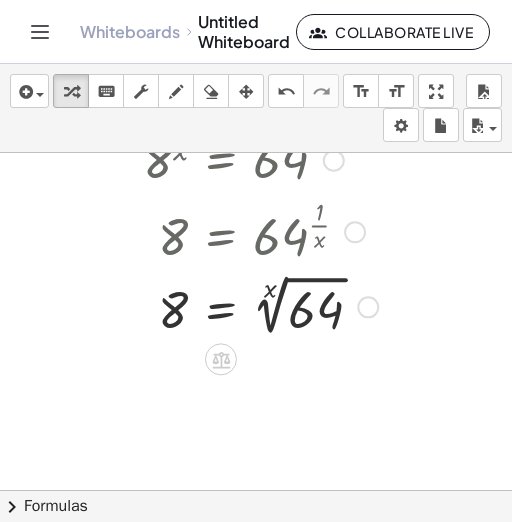 click at bounding box center (260, 305) 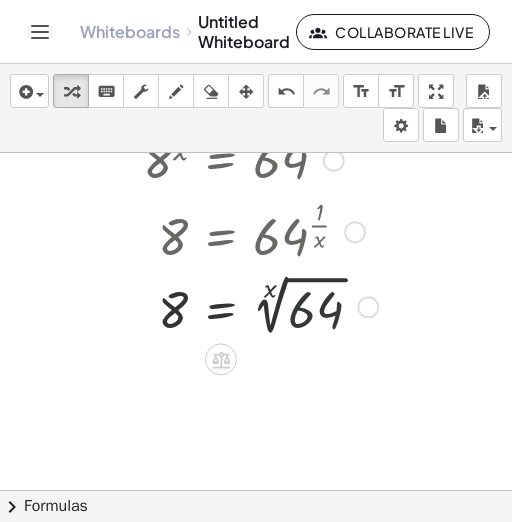 click at bounding box center (260, 305) 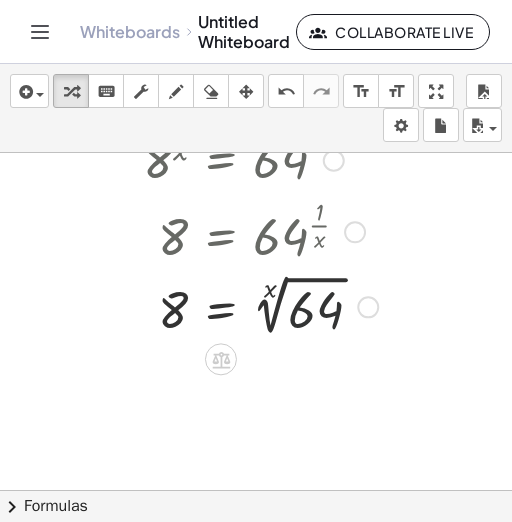 click at bounding box center (260, 305) 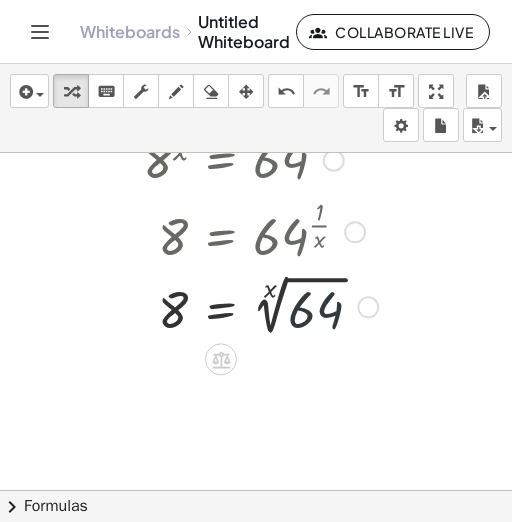 click at bounding box center [260, 305] 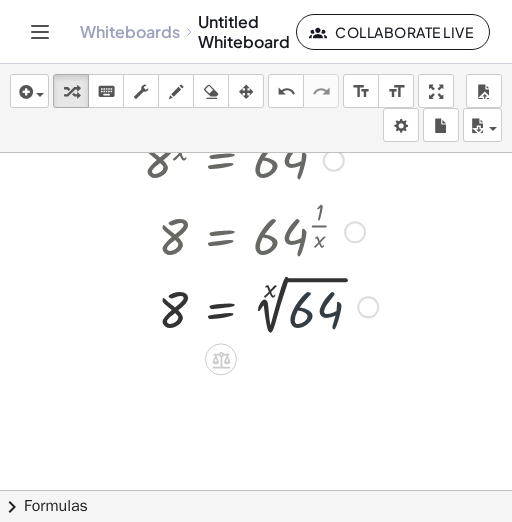 click at bounding box center (260, 305) 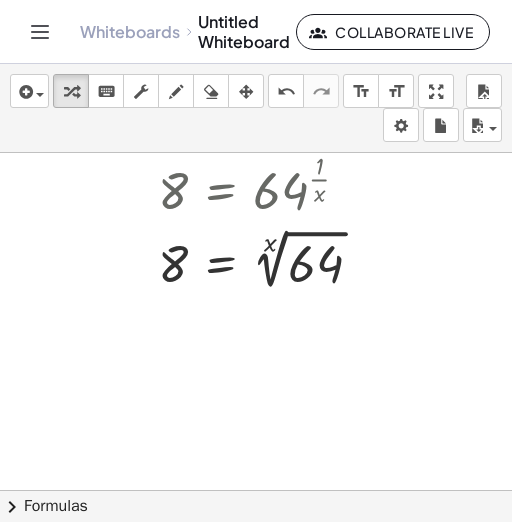 scroll, scrollTop: 105, scrollLeft: 0, axis: vertical 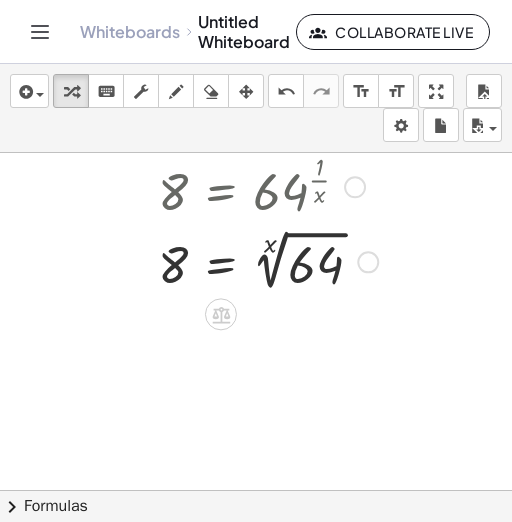 click at bounding box center [260, 260] 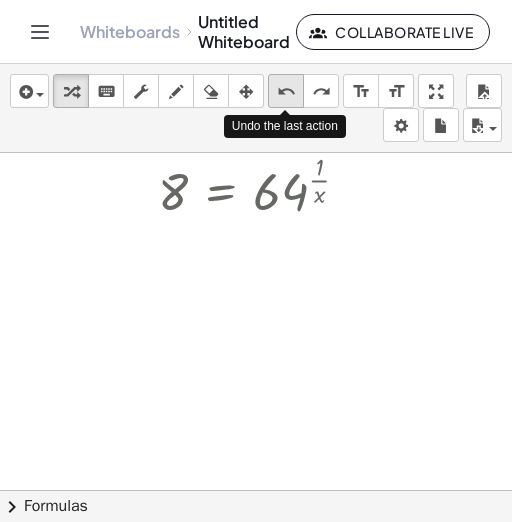 click on "undo" at bounding box center (286, 92) 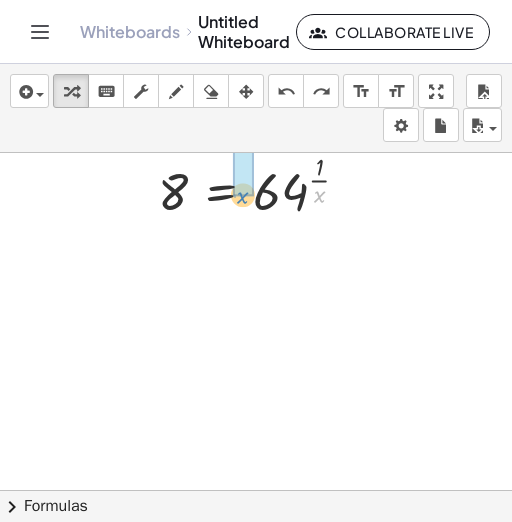 drag, startPoint x: 316, startPoint y: 189, endPoint x: 243, endPoint y: 195, distance: 73.24616 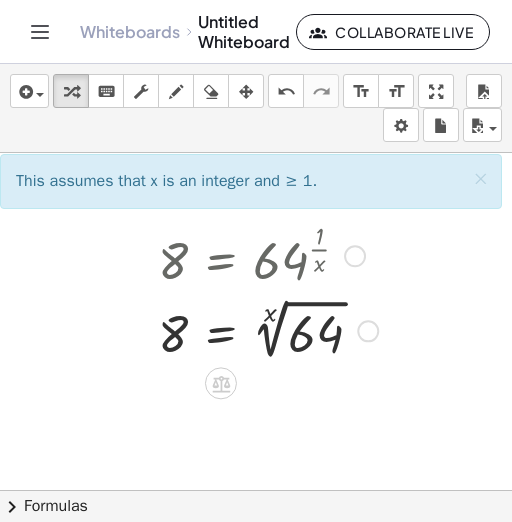scroll, scrollTop: 40, scrollLeft: 0, axis: vertical 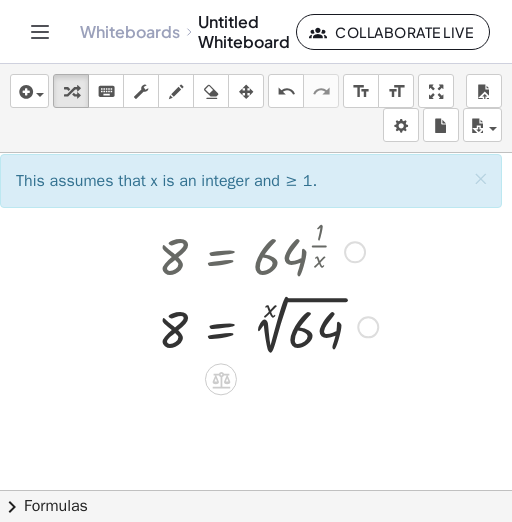 click at bounding box center [260, 325] 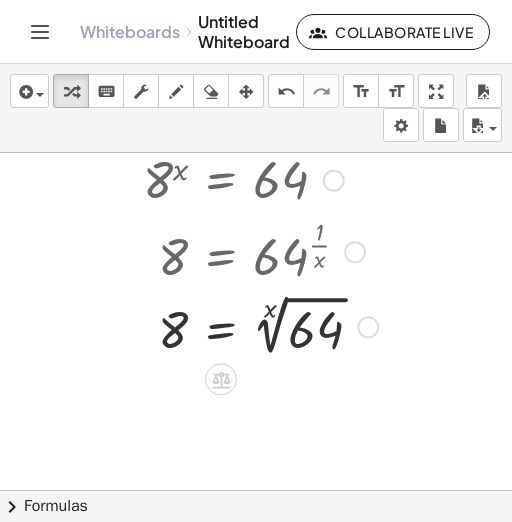 click at bounding box center (260, 325) 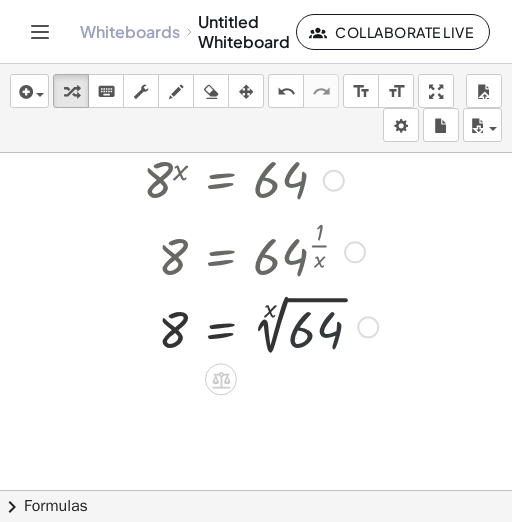click at bounding box center [260, 325] 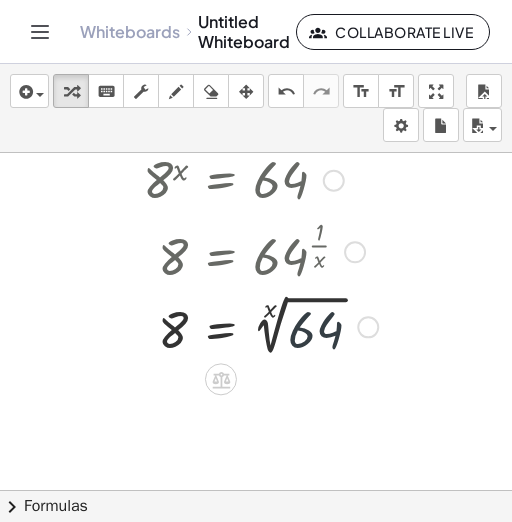 click at bounding box center [260, 325] 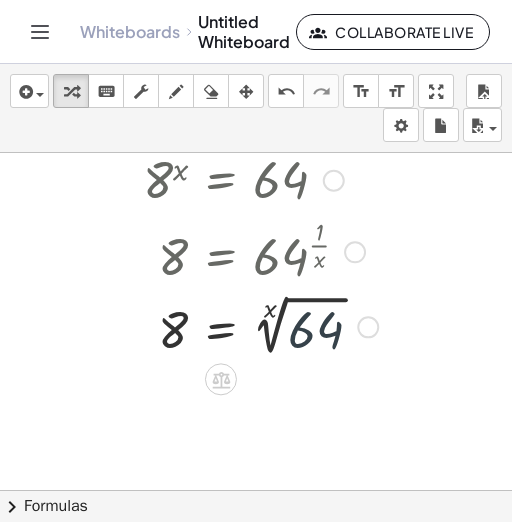 click at bounding box center (260, 325) 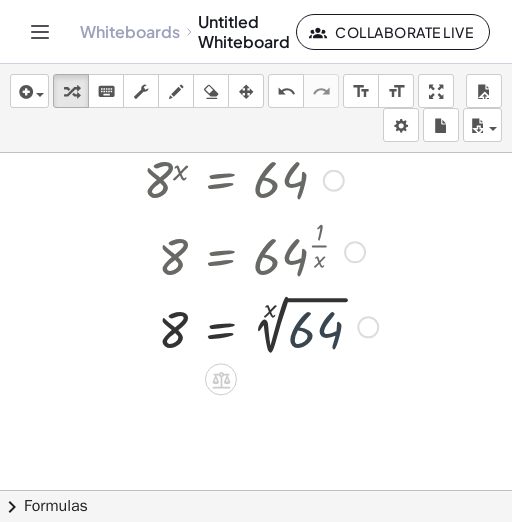 click at bounding box center (260, 325) 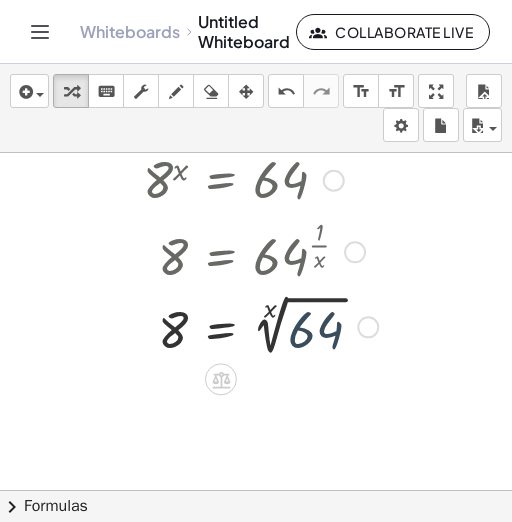 click at bounding box center [260, 325] 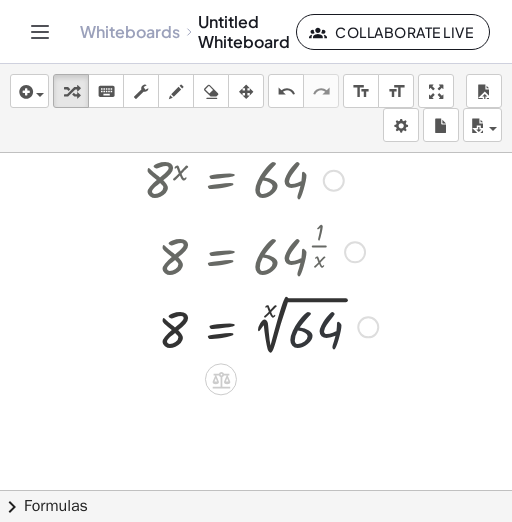 click at bounding box center [260, 325] 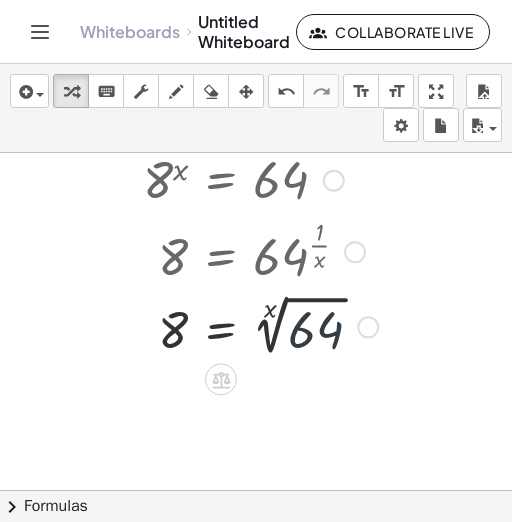 click at bounding box center [260, 325] 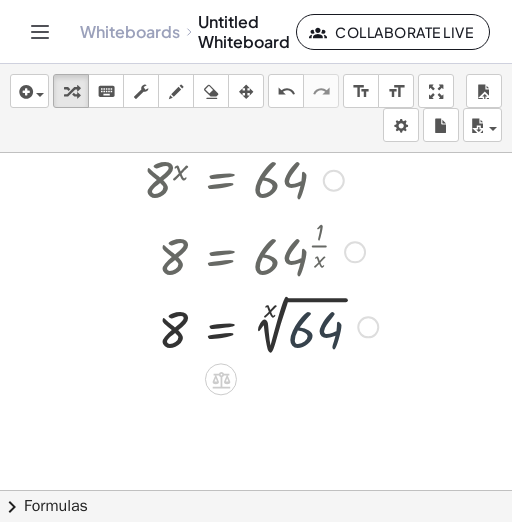 click at bounding box center [260, 325] 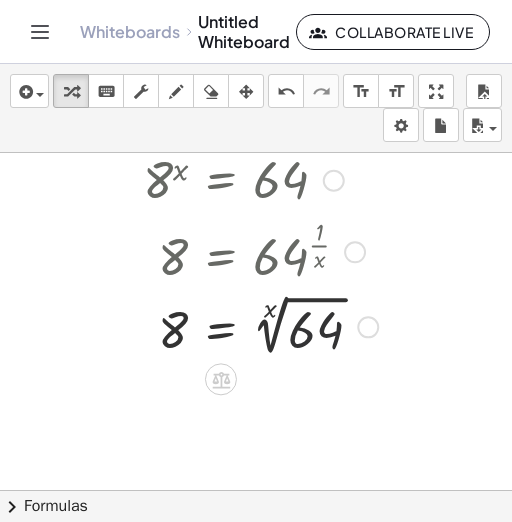 click at bounding box center [260, 325] 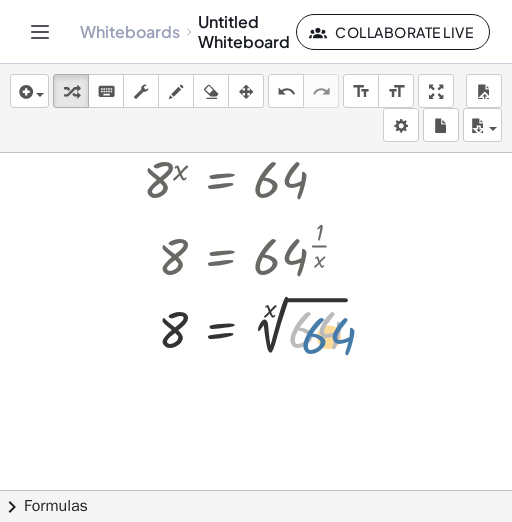 drag, startPoint x: 304, startPoint y: 307, endPoint x: 325, endPoint y: 318, distance: 23.70654 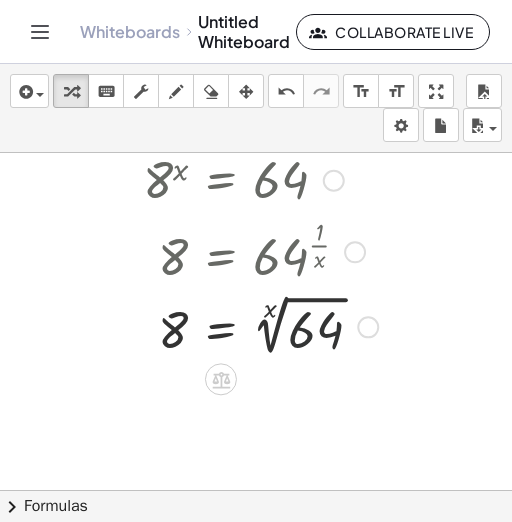 click at bounding box center (260, 325) 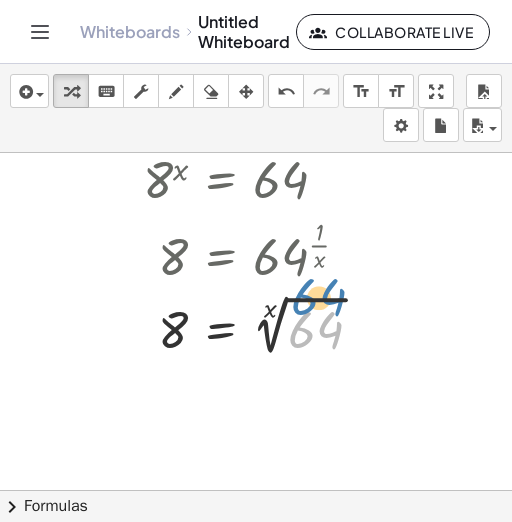 drag, startPoint x: 320, startPoint y: 324, endPoint x: 345, endPoint y: 329, distance: 25.495098 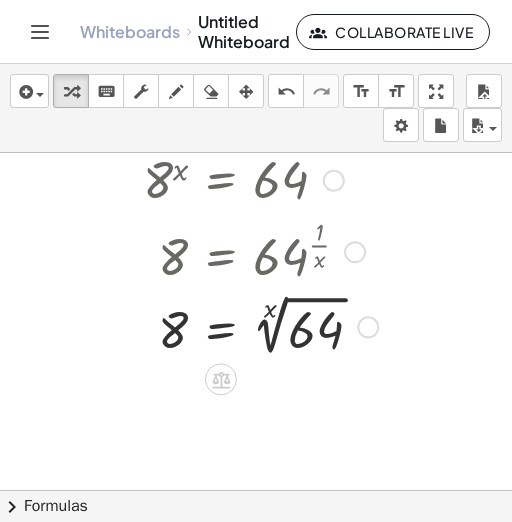 click at bounding box center [260, 325] 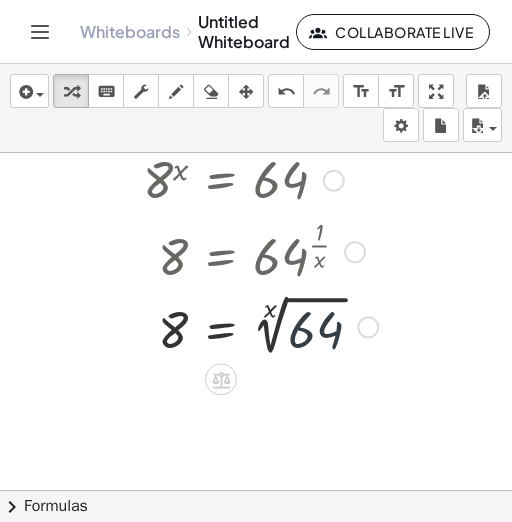 click at bounding box center [260, 325] 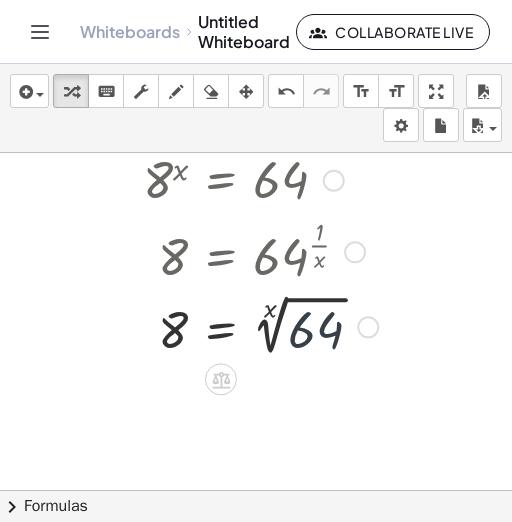 click at bounding box center (260, 325) 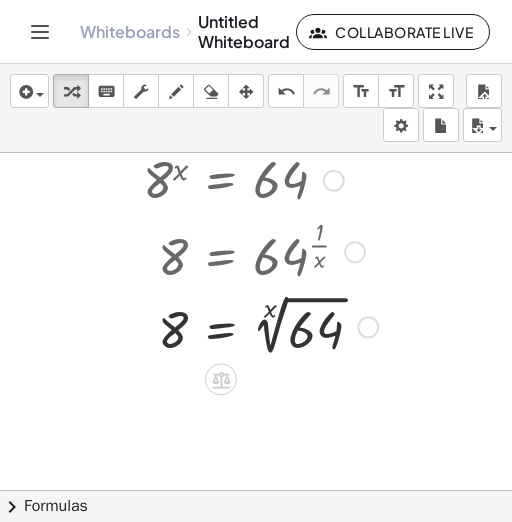 click at bounding box center [260, 325] 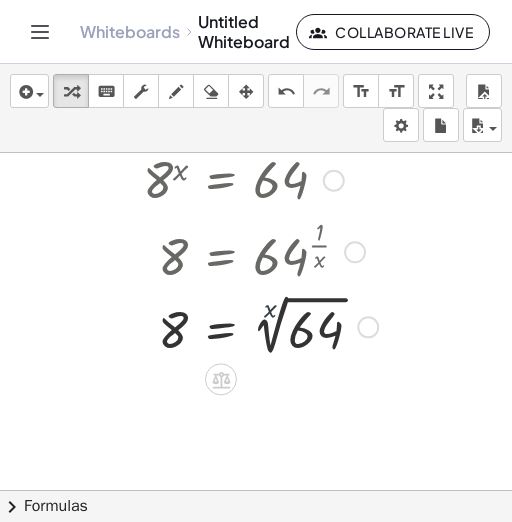 click at bounding box center [260, 325] 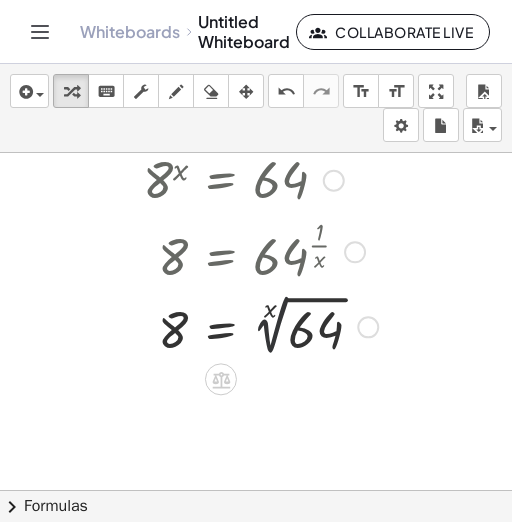 click at bounding box center [260, 325] 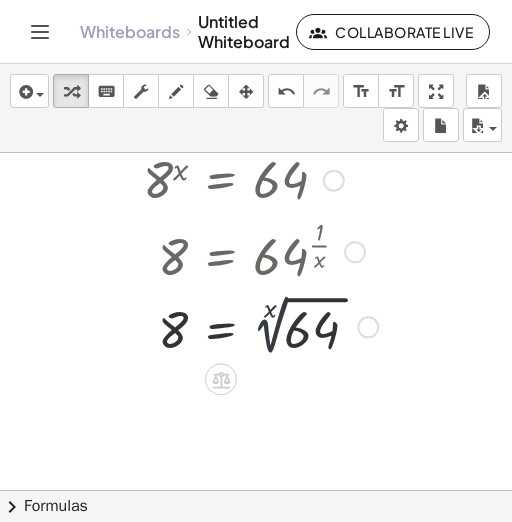 click at bounding box center (260, 325) 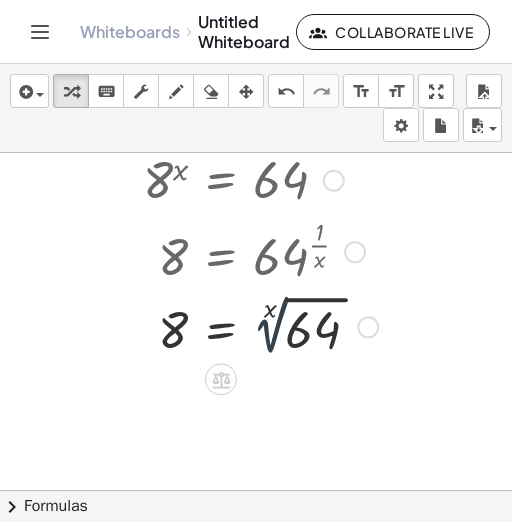 click at bounding box center [260, 325] 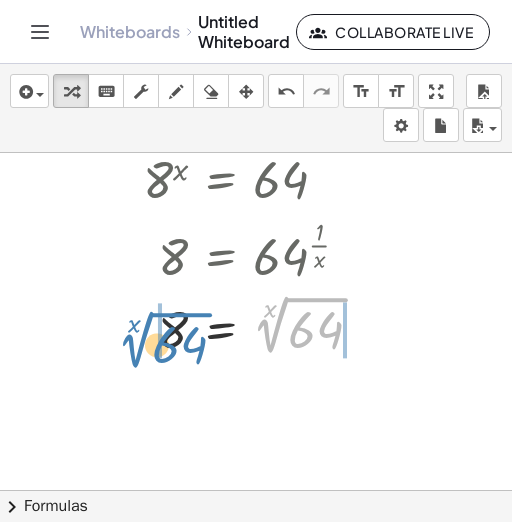 drag, startPoint x: 282, startPoint y: 319, endPoint x: 146, endPoint y: 337, distance: 137.186 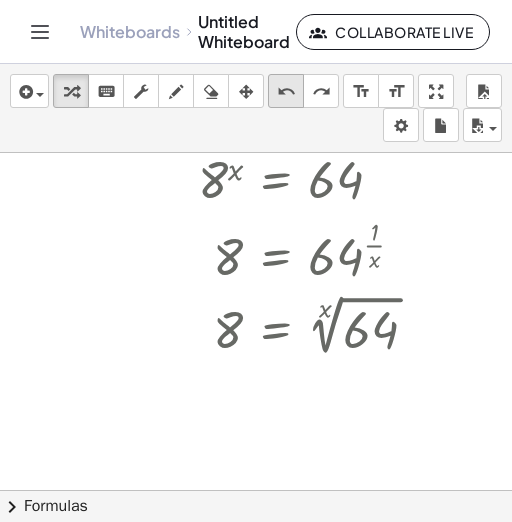 click on "undo" at bounding box center (286, 92) 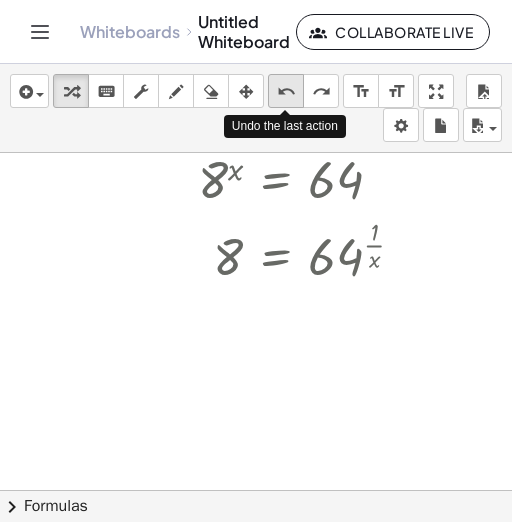 click on "undo" at bounding box center [286, 92] 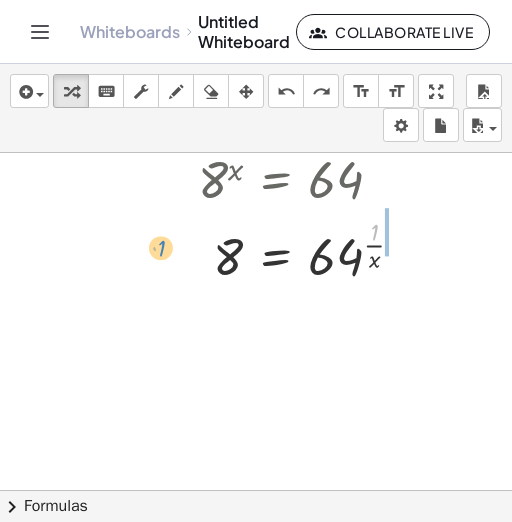 drag, startPoint x: 376, startPoint y: 227, endPoint x: 164, endPoint y: 243, distance: 212.60292 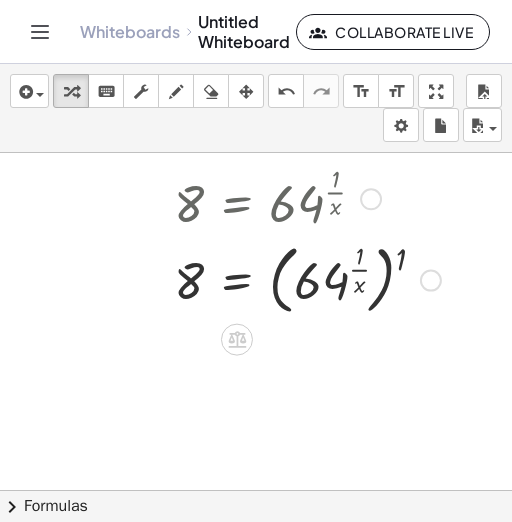 scroll, scrollTop: 95, scrollLeft: 44, axis: both 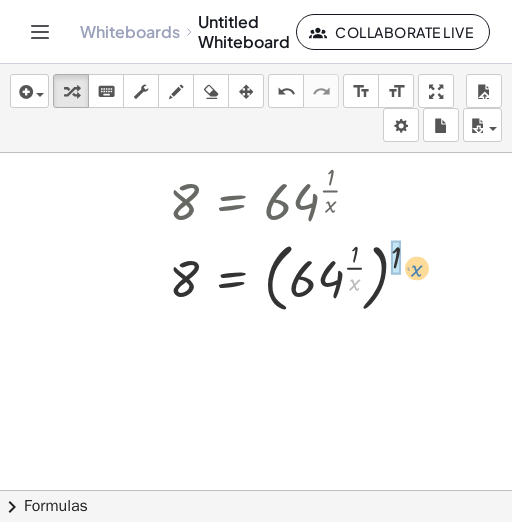 drag, startPoint x: 356, startPoint y: 283, endPoint x: 419, endPoint y: 270, distance: 64.327286 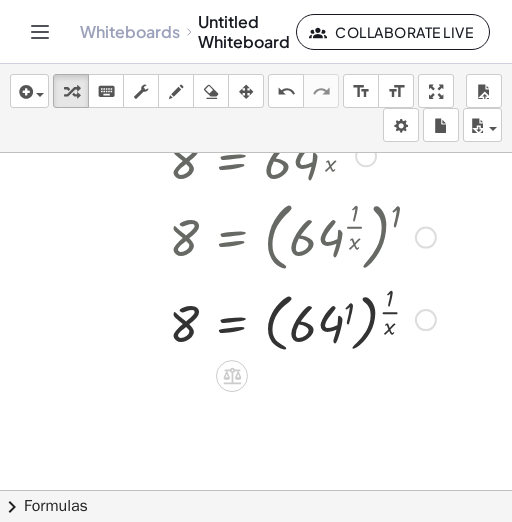 scroll, scrollTop: 138, scrollLeft: 44, axis: both 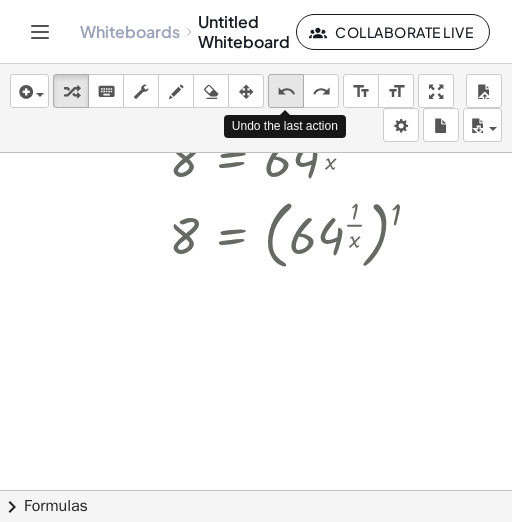 click on "undo" at bounding box center [286, 91] 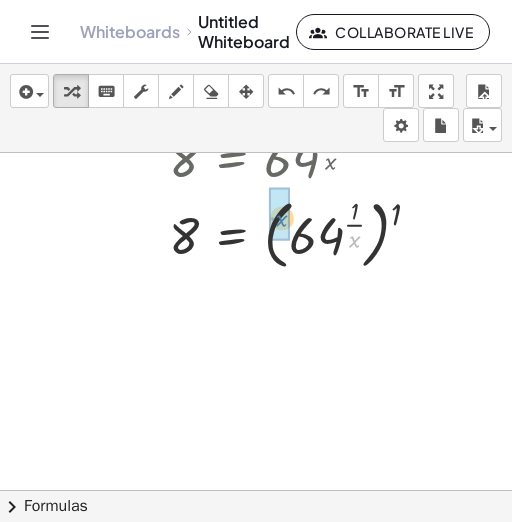 drag, startPoint x: 353, startPoint y: 232, endPoint x: 269, endPoint y: 214, distance: 85.90693 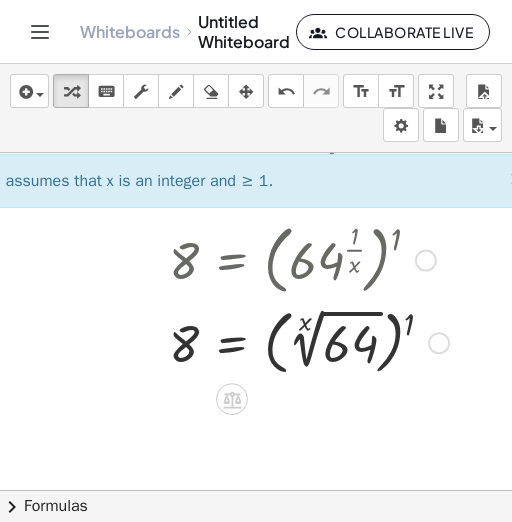 scroll, scrollTop: 112, scrollLeft: 44, axis: both 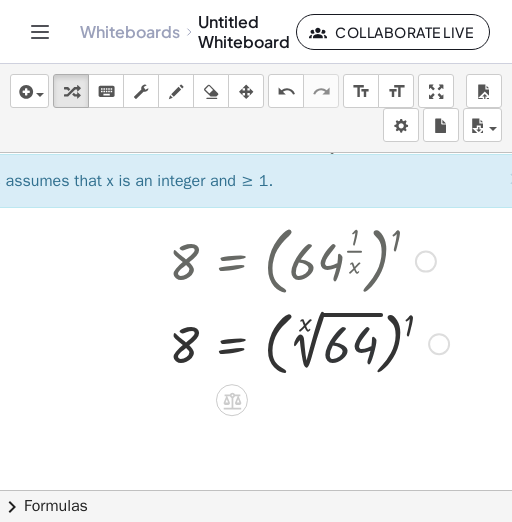click at bounding box center [301, 342] 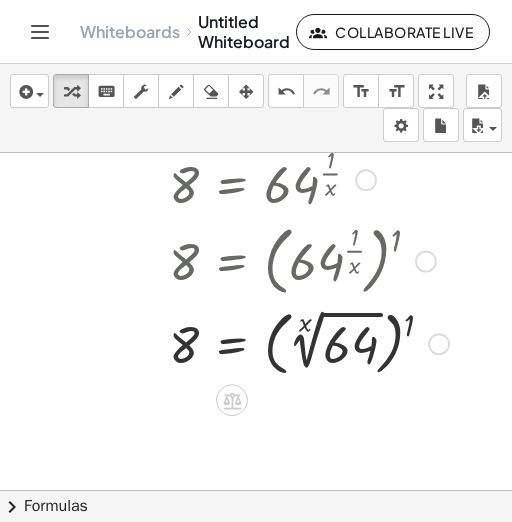click at bounding box center [301, 342] 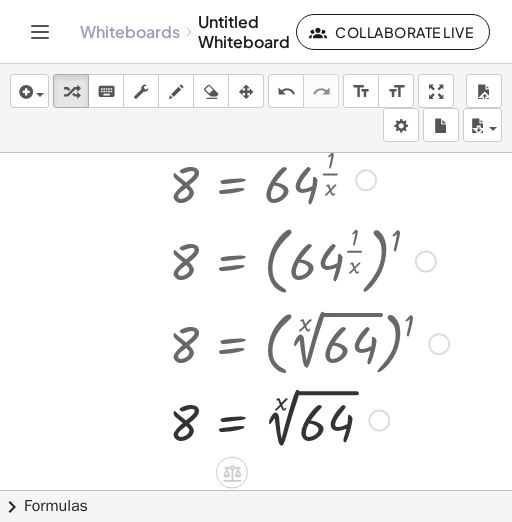 click at bounding box center (301, 418) 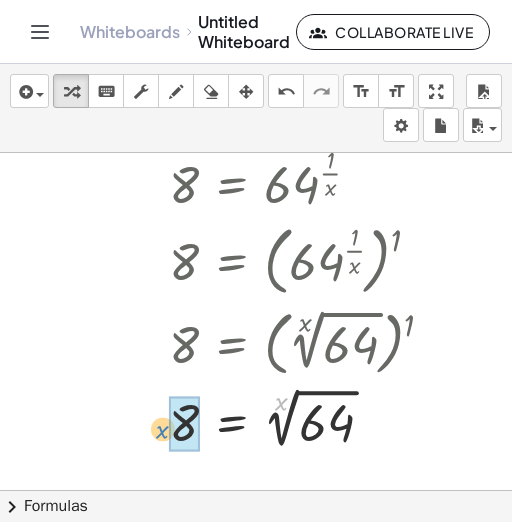 drag, startPoint x: 278, startPoint y: 398, endPoint x: 159, endPoint y: 428, distance: 122.72327 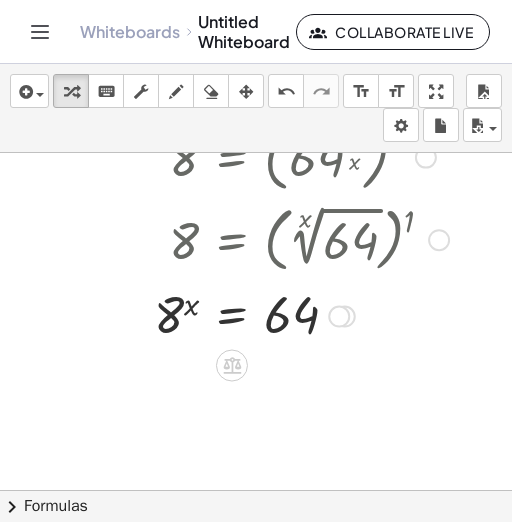 scroll, scrollTop: 217, scrollLeft: 44, axis: both 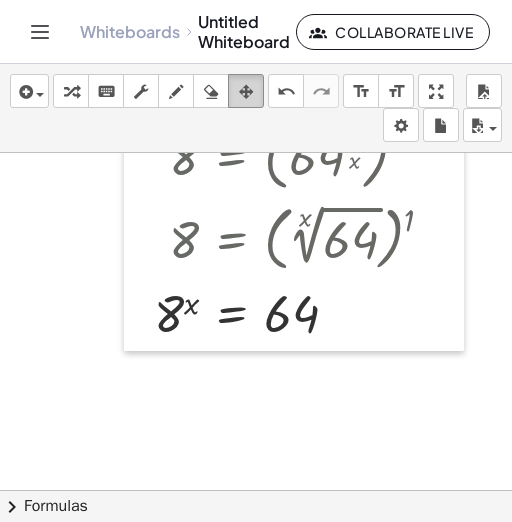 click at bounding box center (246, 91) 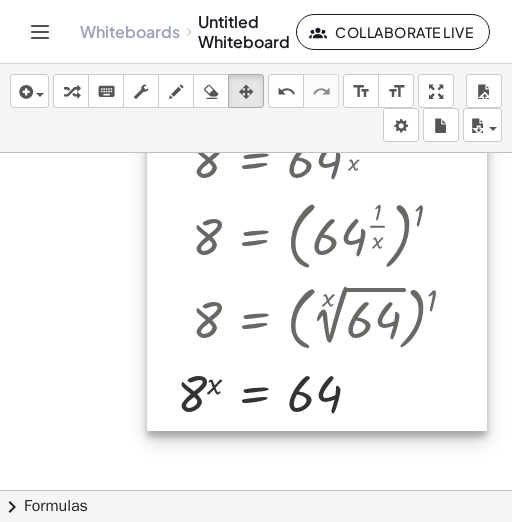 scroll, scrollTop: 0, scrollLeft: 21, axis: horizontal 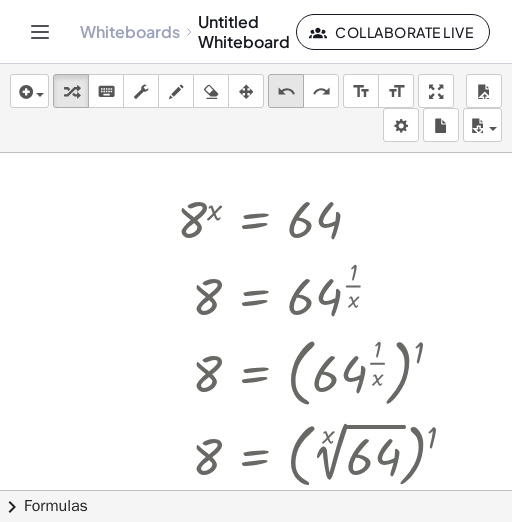 click on "undo" at bounding box center (286, 92) 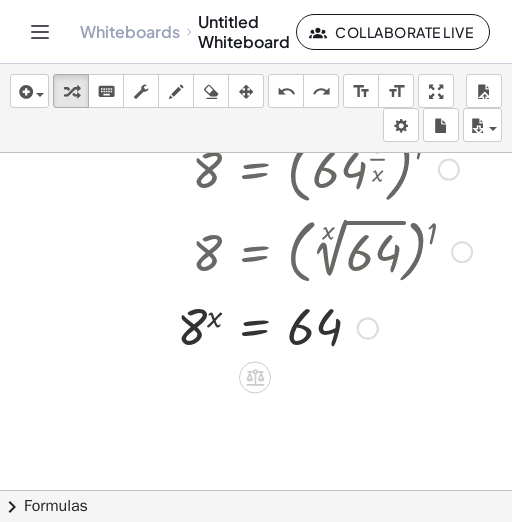 scroll, scrollTop: 208, scrollLeft: 21, axis: both 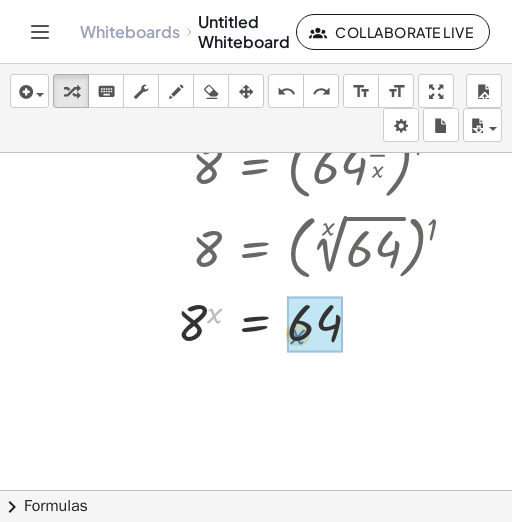 drag, startPoint x: 210, startPoint y: 306, endPoint x: 293, endPoint y: 327, distance: 85.61542 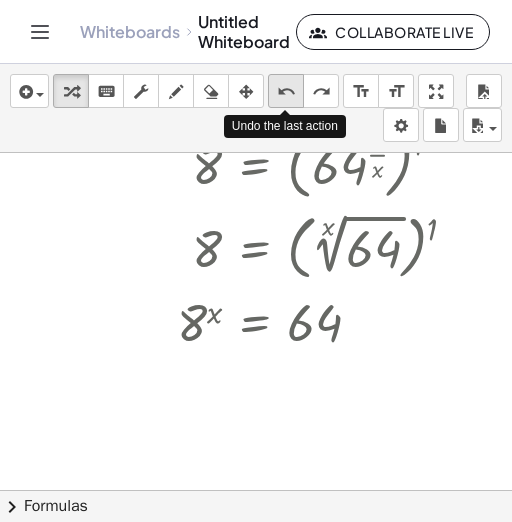 click on "undo undo" at bounding box center [286, 91] 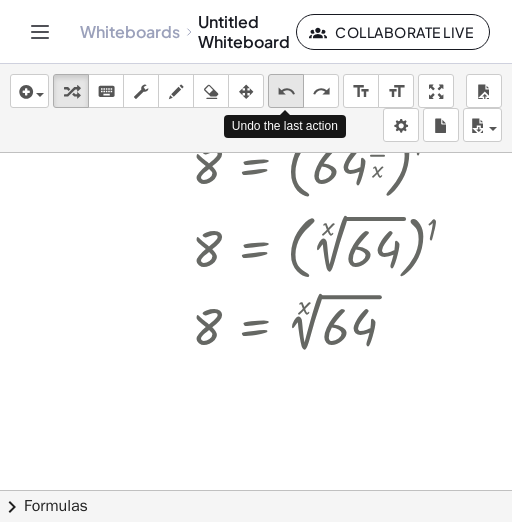 click on "undo undo" at bounding box center [286, 91] 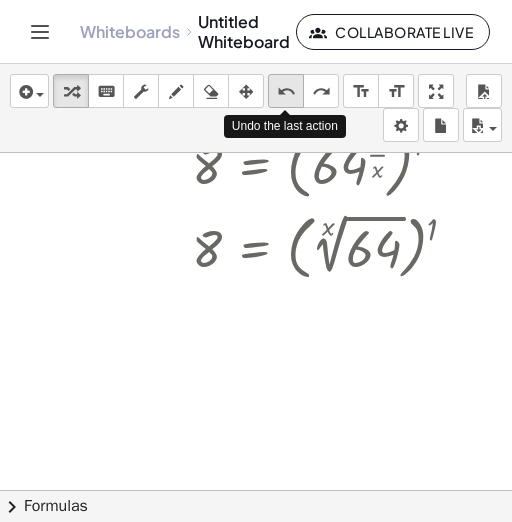 click on "undo undo" at bounding box center (286, 91) 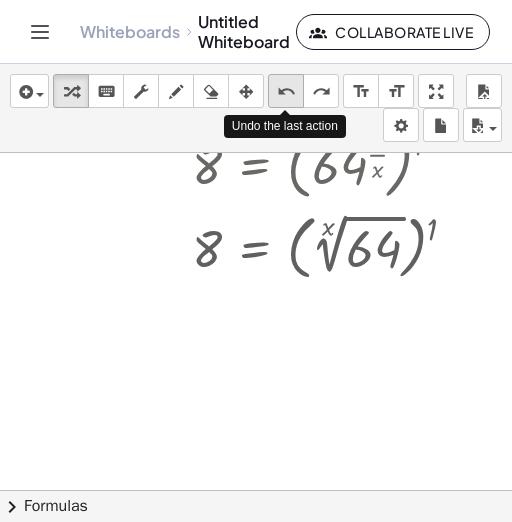 click on "undo undo" at bounding box center [286, 91] 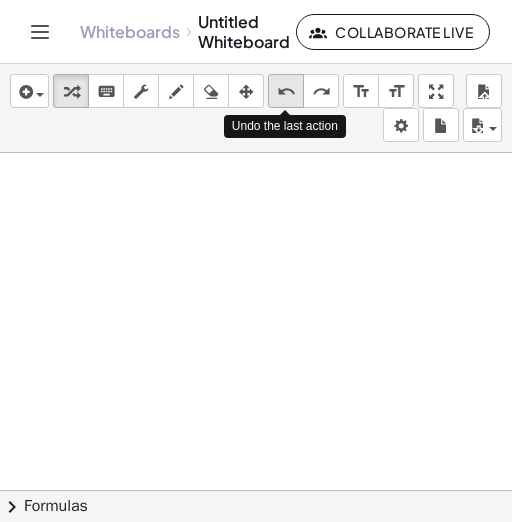 click on "undo undo" at bounding box center [286, 91] 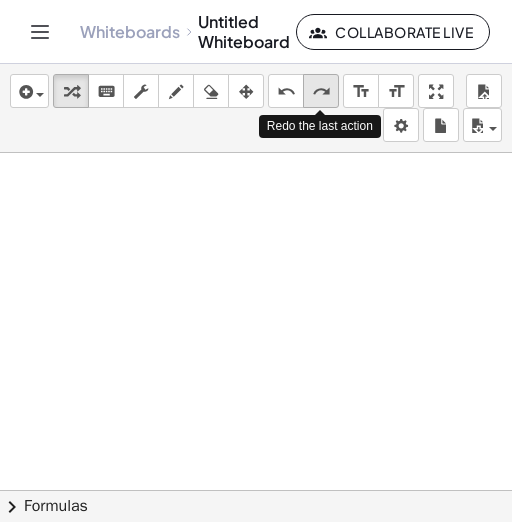 click on "redo" at bounding box center (321, 92) 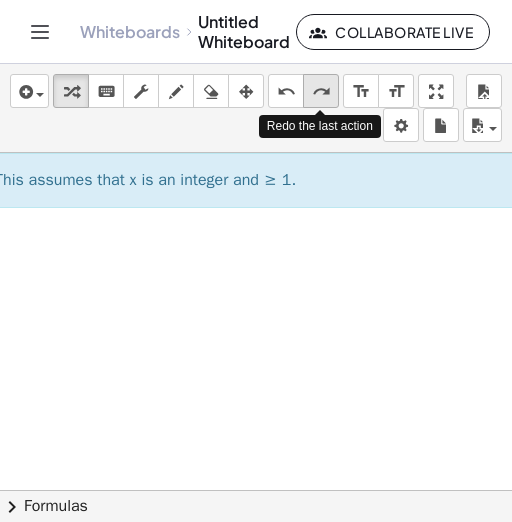 click on "redo" at bounding box center (321, 92) 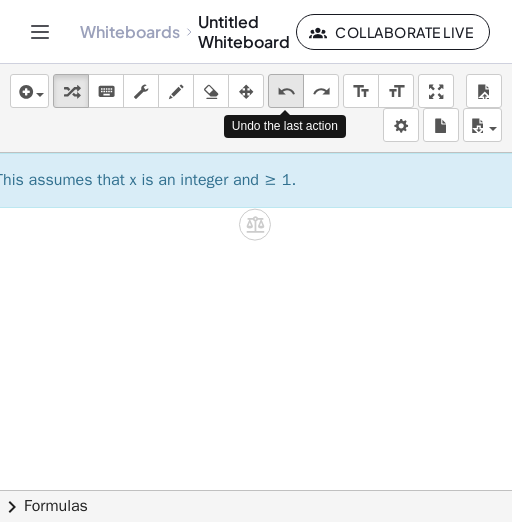 click on "undo" at bounding box center [286, 92] 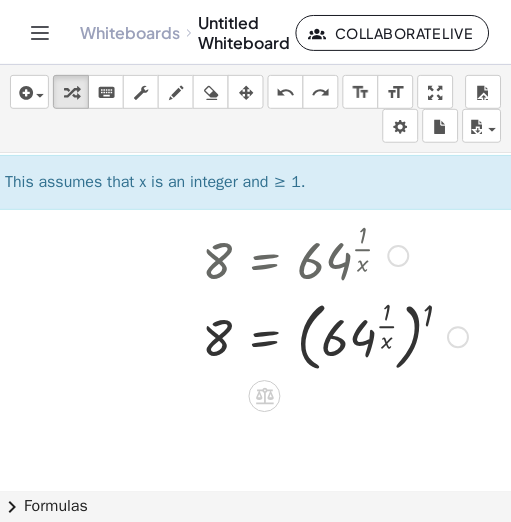 scroll, scrollTop: 0, scrollLeft: 0, axis: both 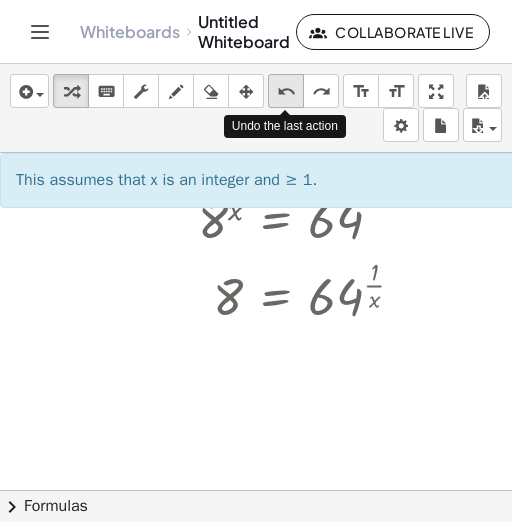 click on "undo" at bounding box center [286, 92] 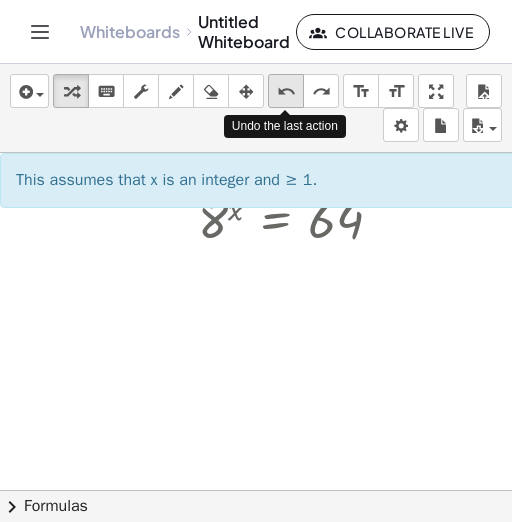 click on "undo" at bounding box center (286, 92) 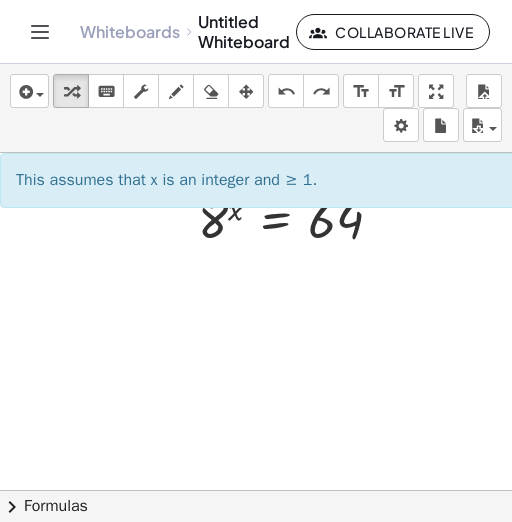 click at bounding box center [290, 490] 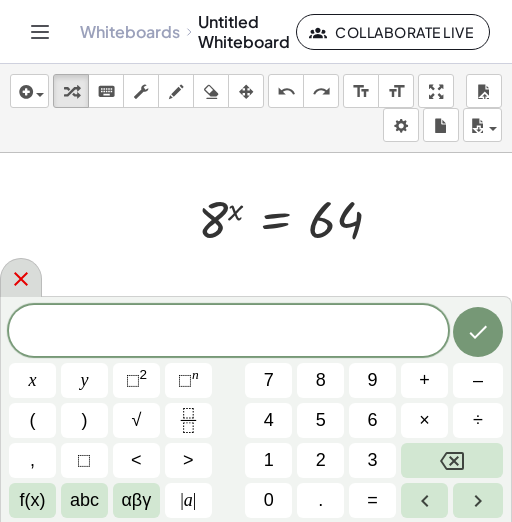 click 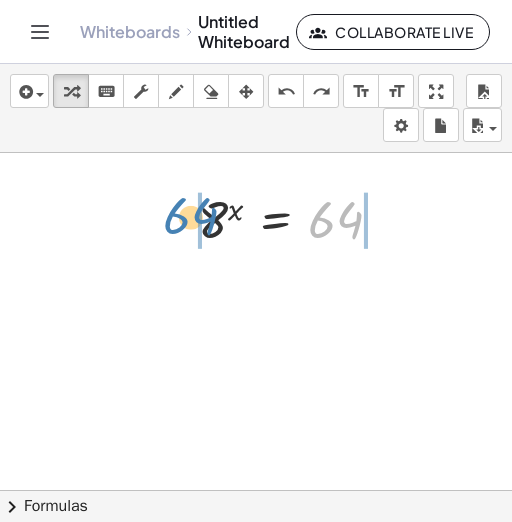 drag, startPoint x: 370, startPoint y: 207, endPoint x: 225, endPoint y: 203, distance: 145.05516 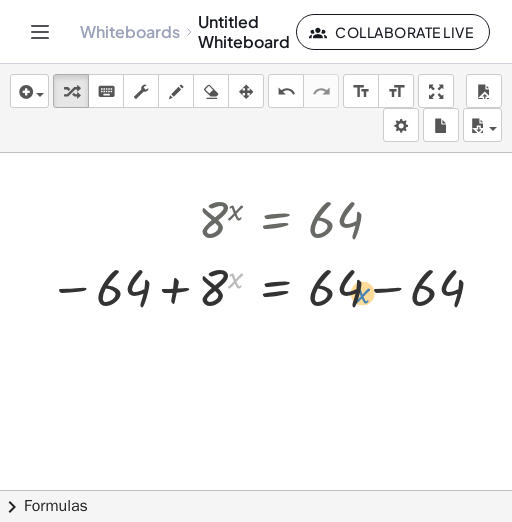 drag, startPoint x: 234, startPoint y: 274, endPoint x: 388, endPoint y: 290, distance: 154.82893 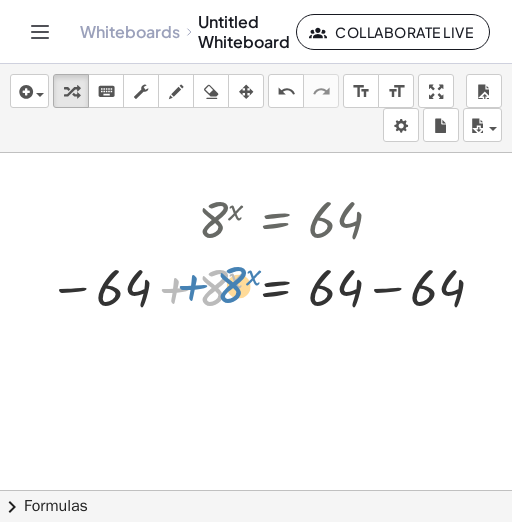 drag, startPoint x: 225, startPoint y: 270, endPoint x: 239, endPoint y: 267, distance: 14.3178215 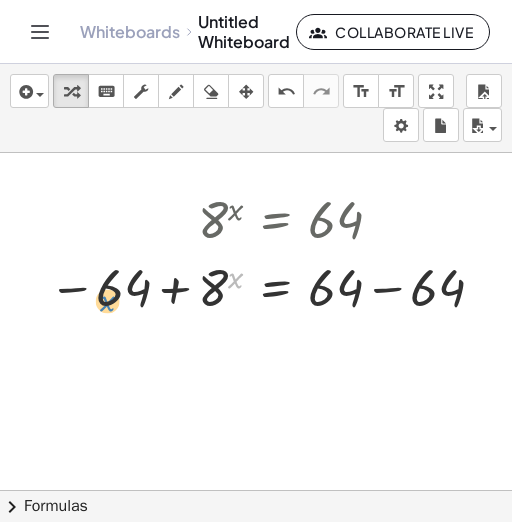 drag, startPoint x: 238, startPoint y: 271, endPoint x: 111, endPoint y: 296, distance: 129.43724 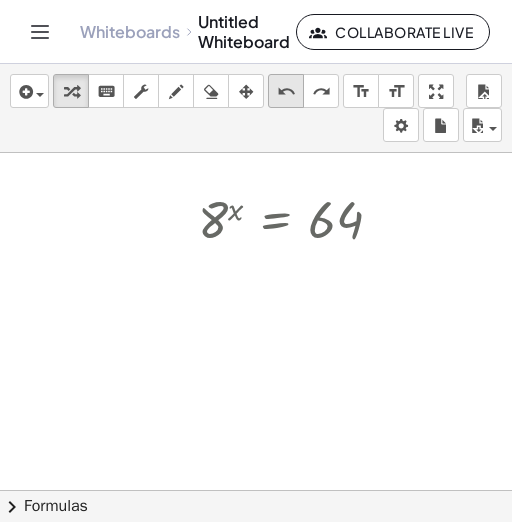 click on "undo" at bounding box center (286, 92) 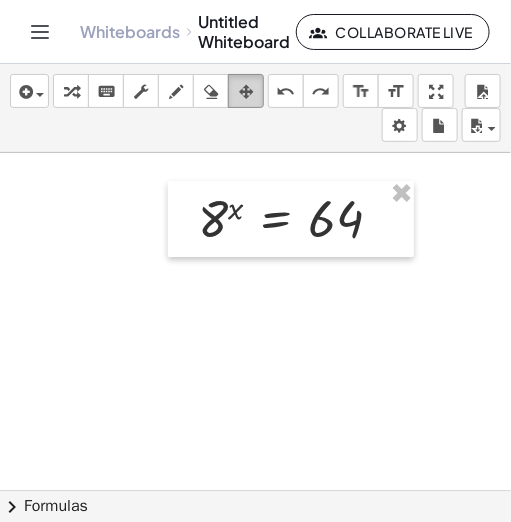 click at bounding box center (246, 91) 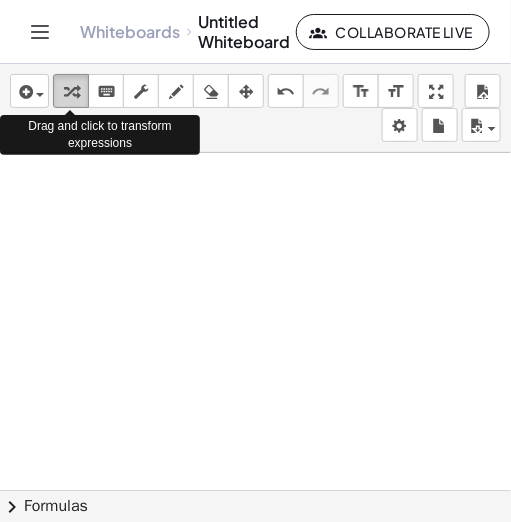 click at bounding box center (71, 91) 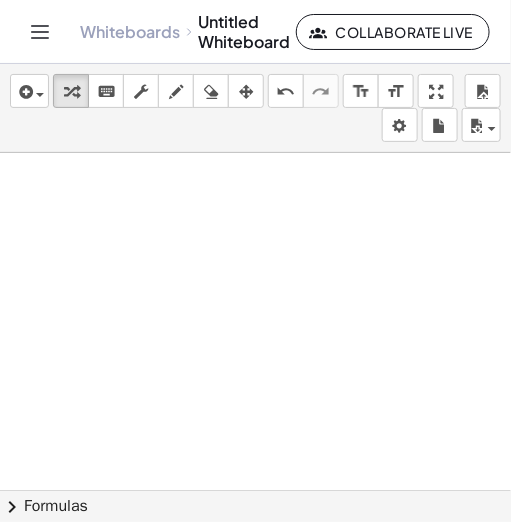 click at bounding box center [290, 490] 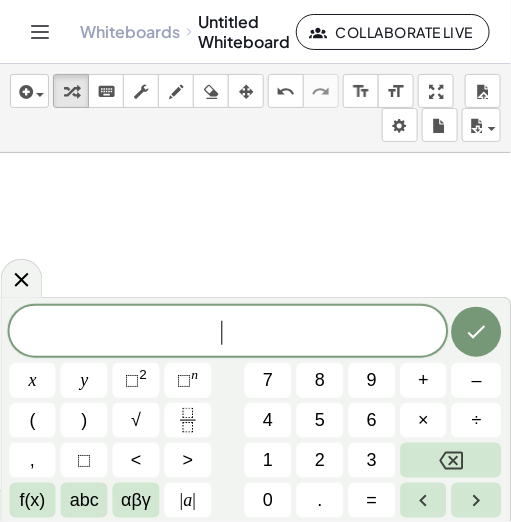 click at bounding box center (290, 490) 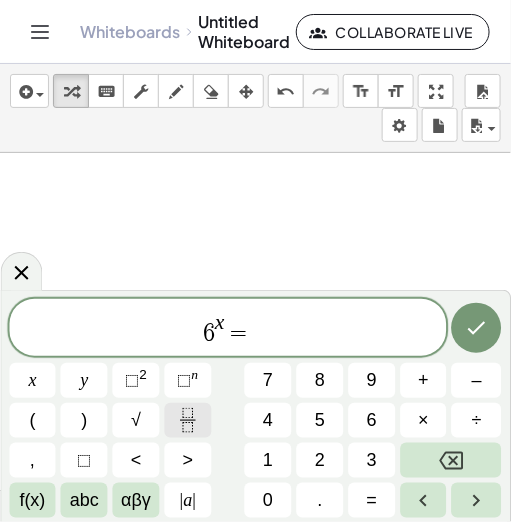 click 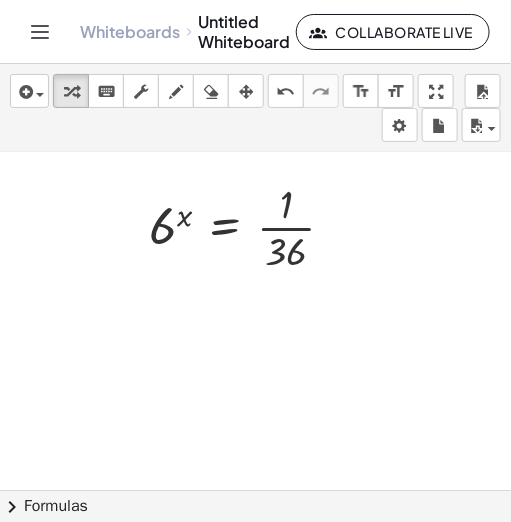 scroll, scrollTop: 0, scrollLeft: 0, axis: both 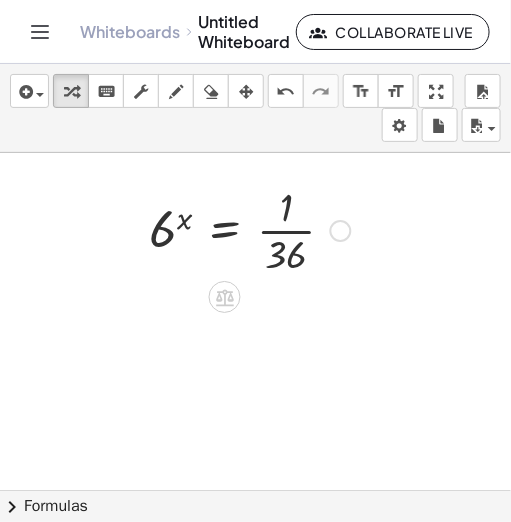 click at bounding box center [250, 229] 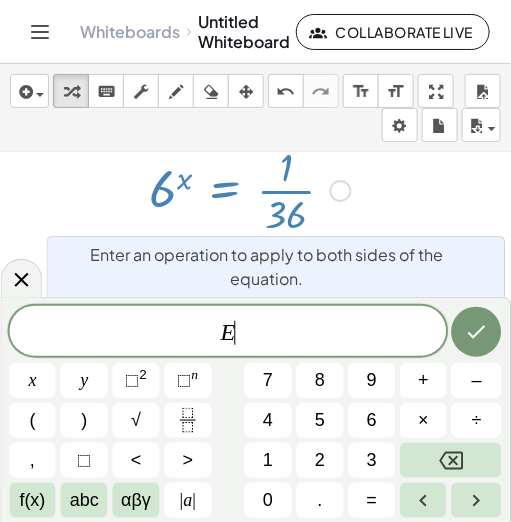 scroll, scrollTop: 39, scrollLeft: 0, axis: vertical 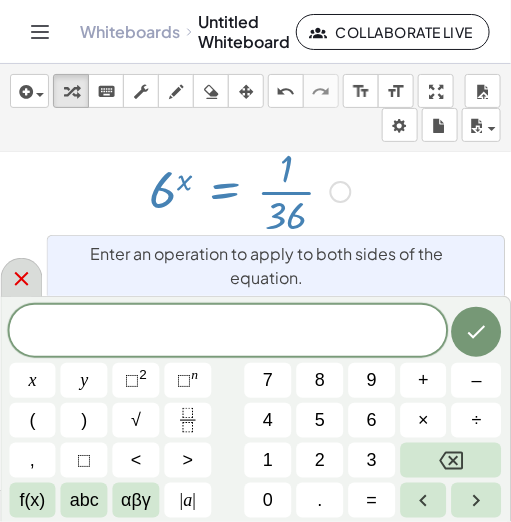 click 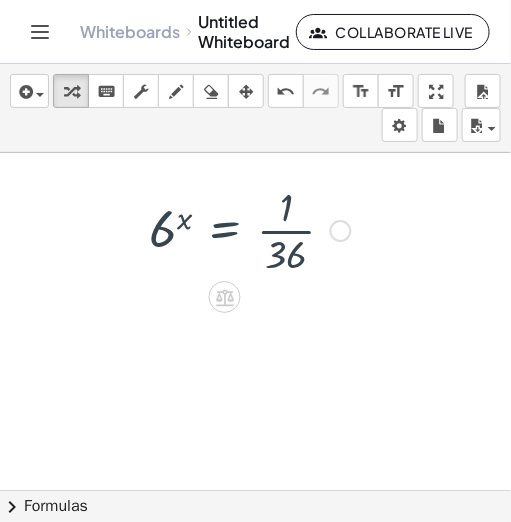 scroll, scrollTop: 0, scrollLeft: 0, axis: both 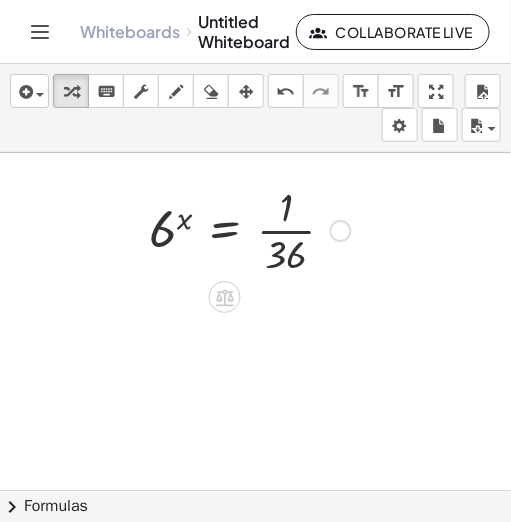 click at bounding box center [250, 229] 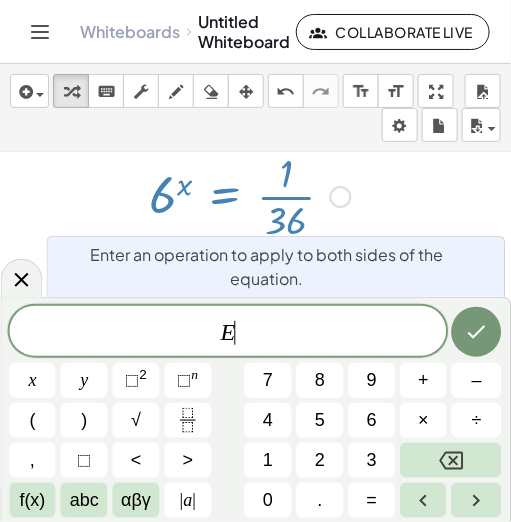 scroll, scrollTop: 34, scrollLeft: 0, axis: vertical 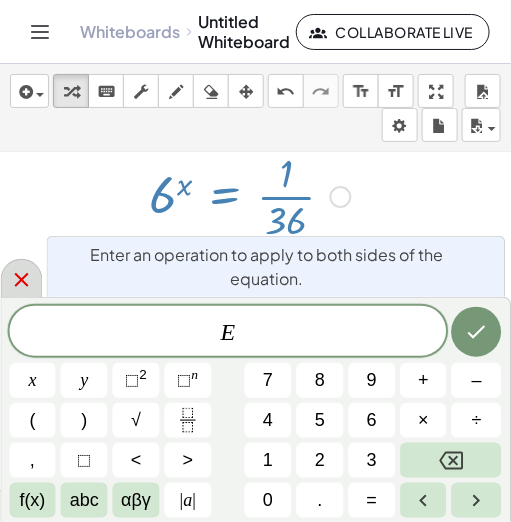 click 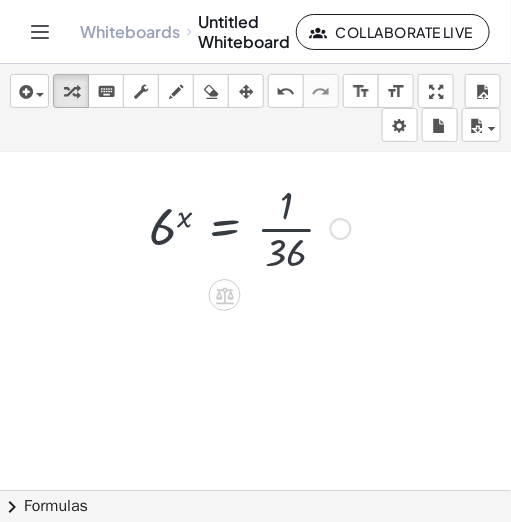 scroll, scrollTop: 0, scrollLeft: 0, axis: both 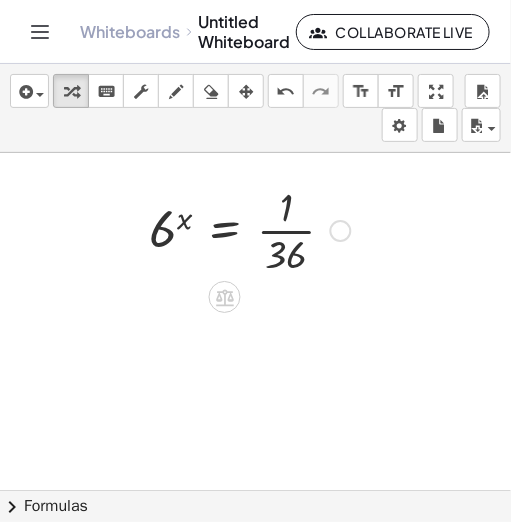 click at bounding box center [341, 231] 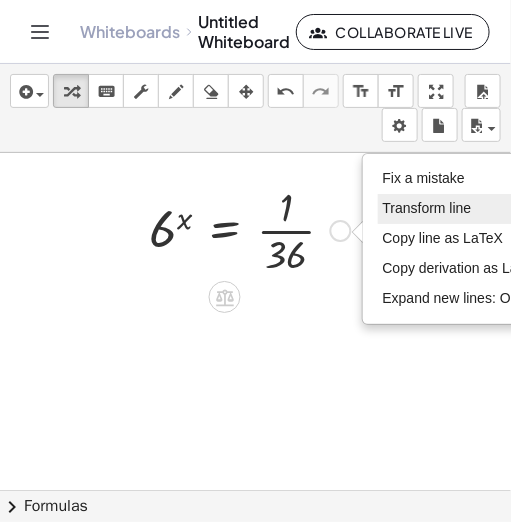 click on "Transform line" at bounding box center (463, 209) 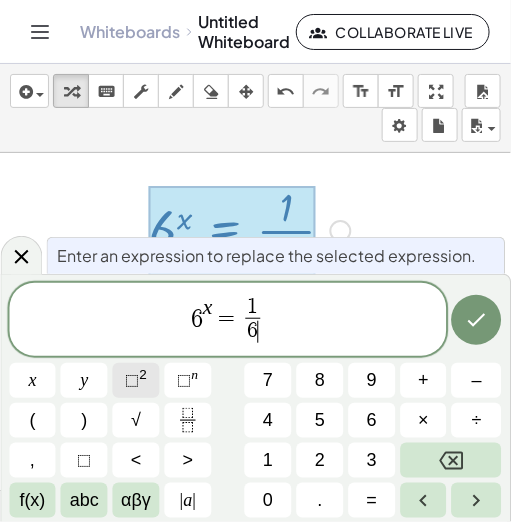 click on "⬚" at bounding box center (132, 380) 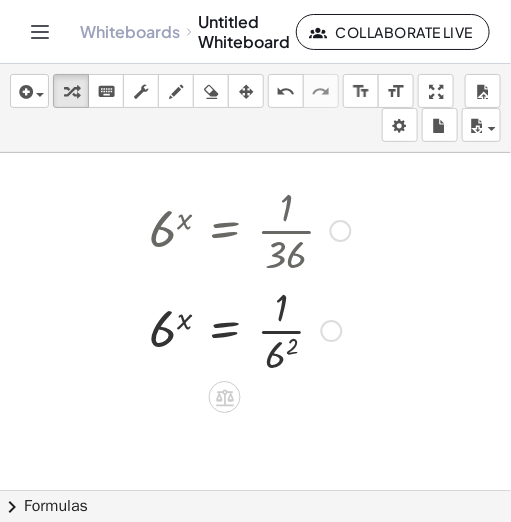 click on "Fix a mistake Transform line Copy line as LaTeX Copy derivation as LaTeX Expand new lines: On" at bounding box center [332, 331] 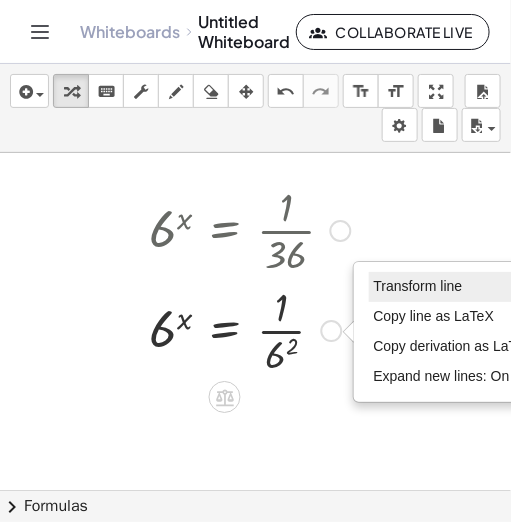 click on "Transform line" at bounding box center [418, 286] 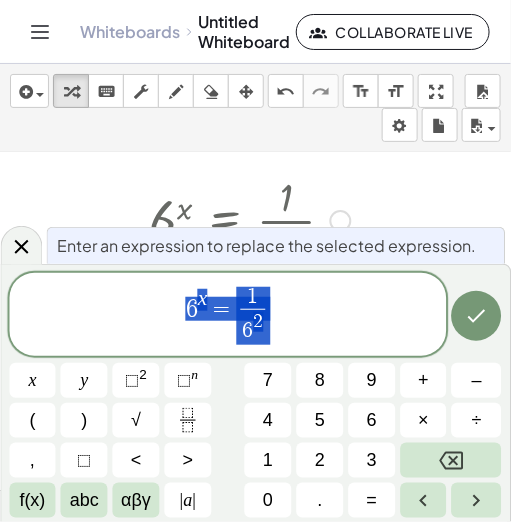 scroll, scrollTop: 11, scrollLeft: 0, axis: vertical 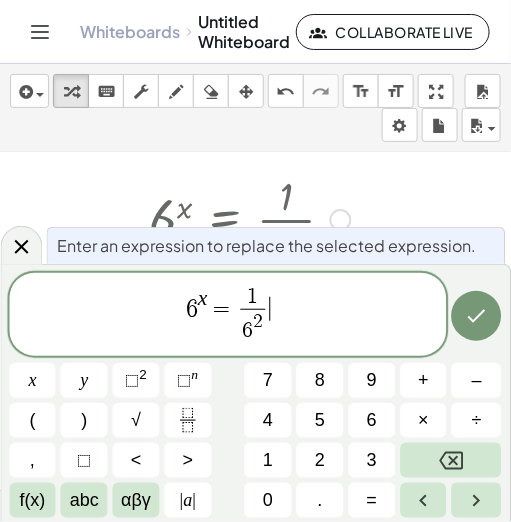 click on "6 x = 1 6 2 ​ ​" at bounding box center [228, 316] 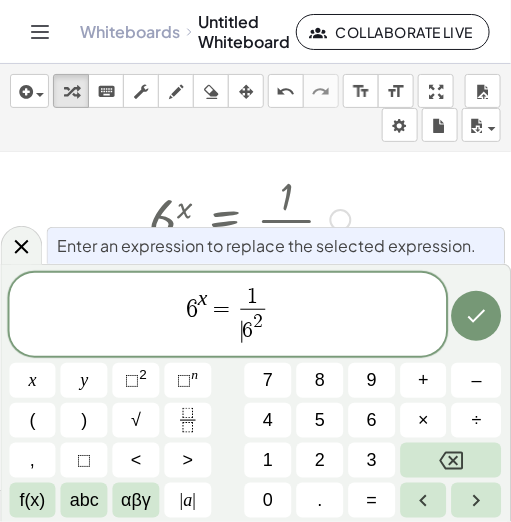 click on "6" at bounding box center [248, 331] 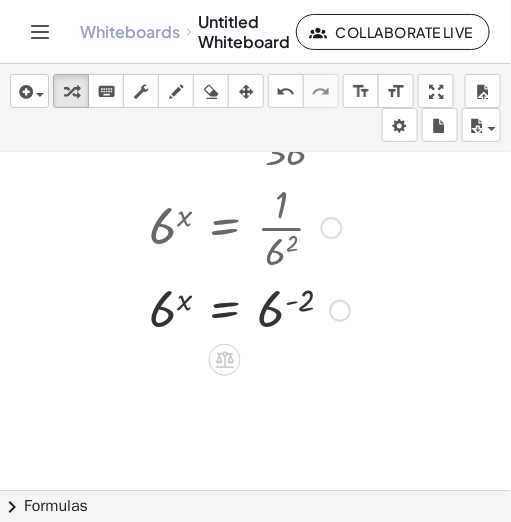 scroll, scrollTop: 104, scrollLeft: 0, axis: vertical 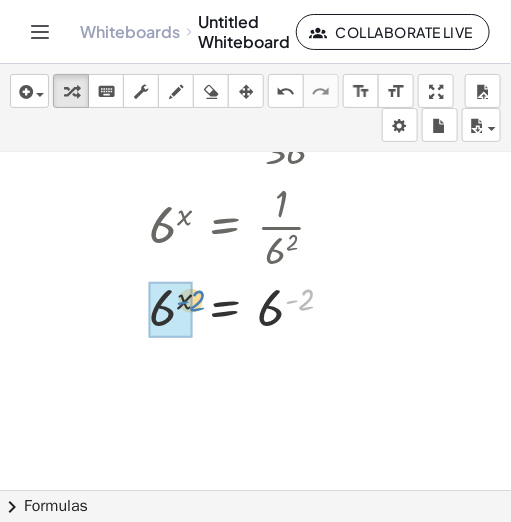 drag, startPoint x: 293, startPoint y: 299, endPoint x: 184, endPoint y: 300, distance: 109.004585 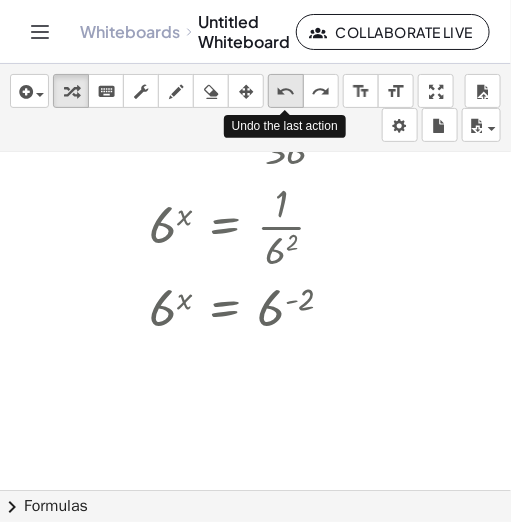 click on "undo" at bounding box center (286, 92) 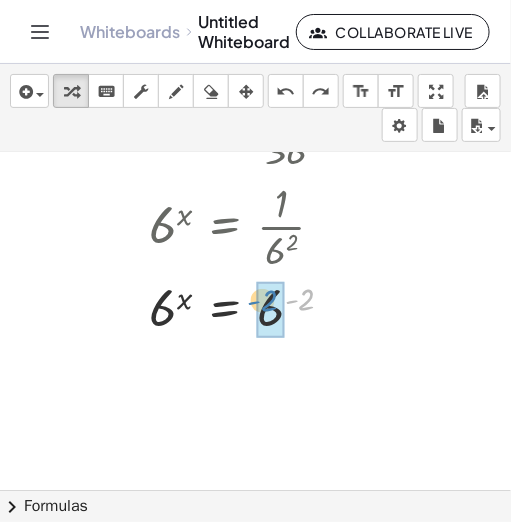 drag, startPoint x: 295, startPoint y: 298, endPoint x: 259, endPoint y: 299, distance: 36.013885 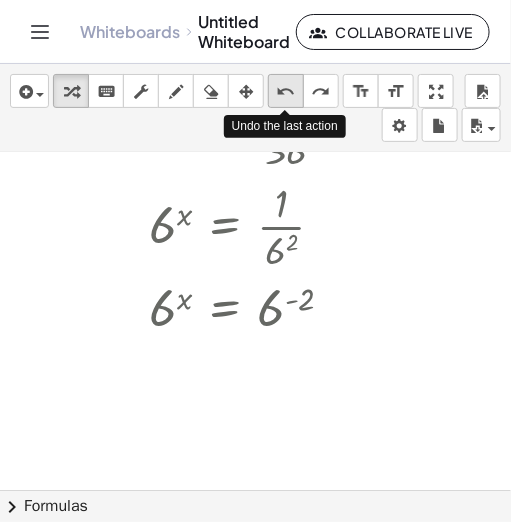 click on "undo undo" at bounding box center (286, 91) 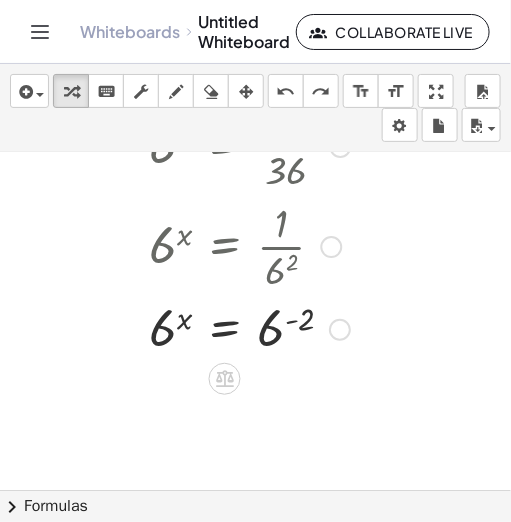 scroll, scrollTop: 82, scrollLeft: 0, axis: vertical 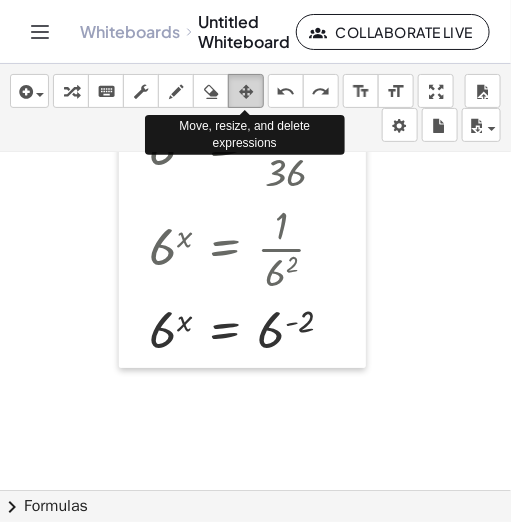 click at bounding box center (246, 92) 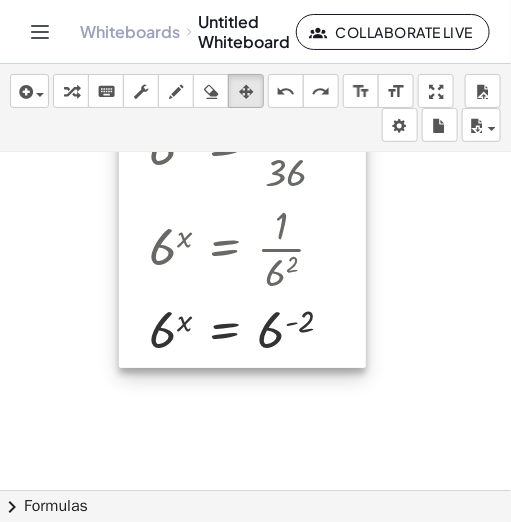 scroll, scrollTop: 0, scrollLeft: 0, axis: both 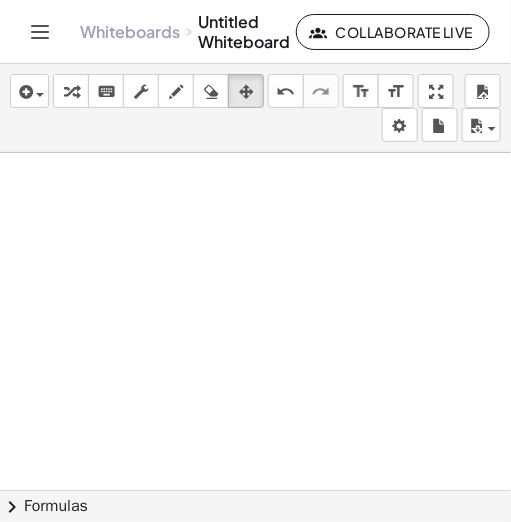 click at bounding box center [290, 490] 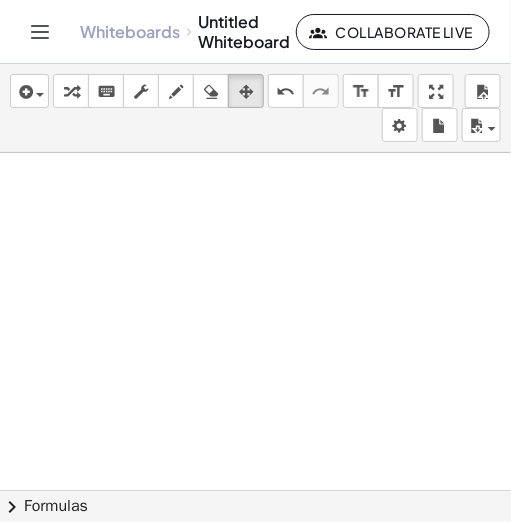 click at bounding box center [290, 490] 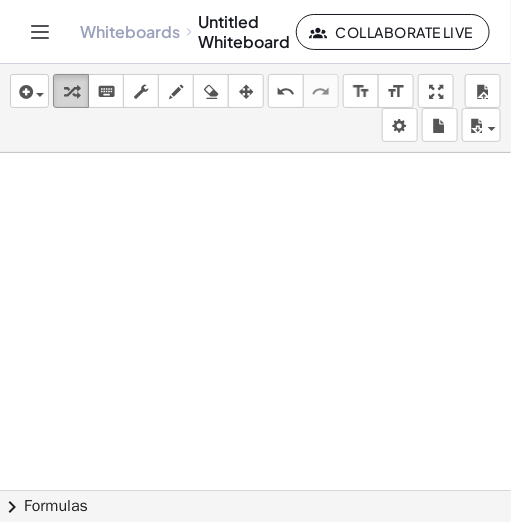 click at bounding box center [71, 92] 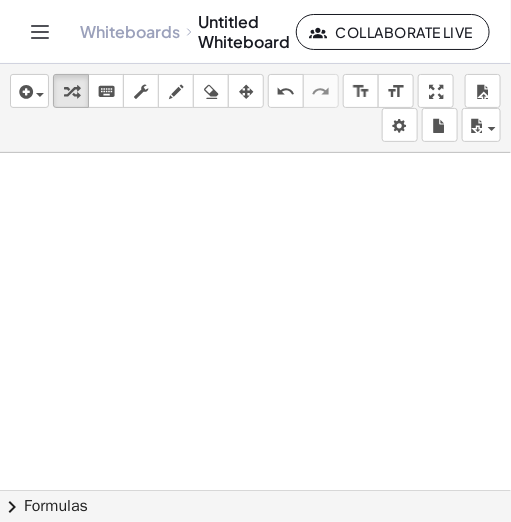 click at bounding box center (290, 490) 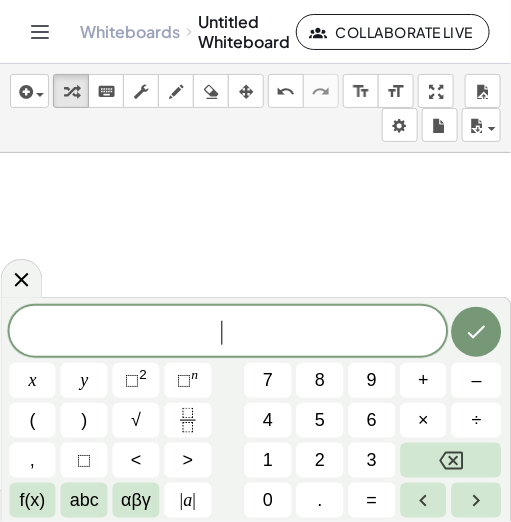 click at bounding box center [290, 490] 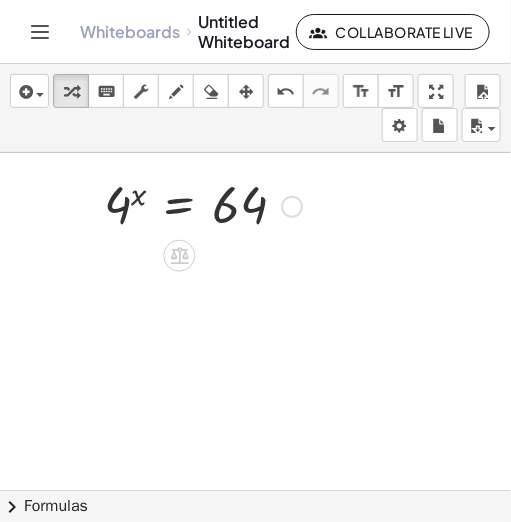 click at bounding box center (292, 207) 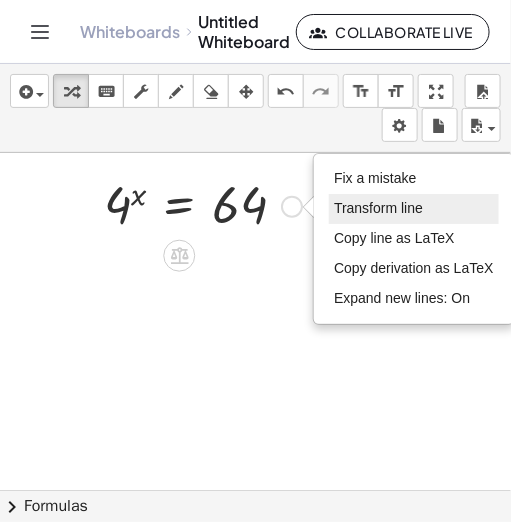 click on "Transform line" at bounding box center [414, 209] 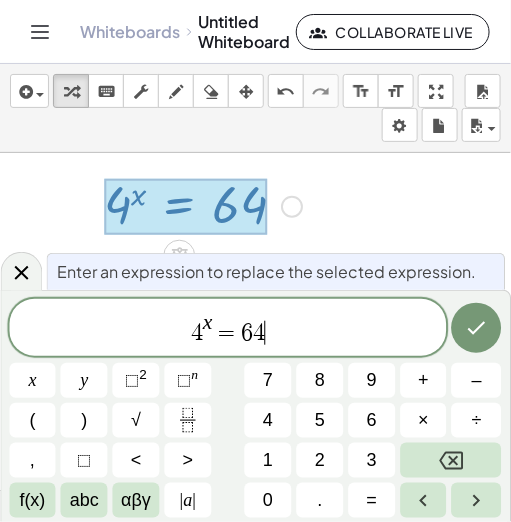 click on "4 x = 6 4 ​" at bounding box center (228, 329) 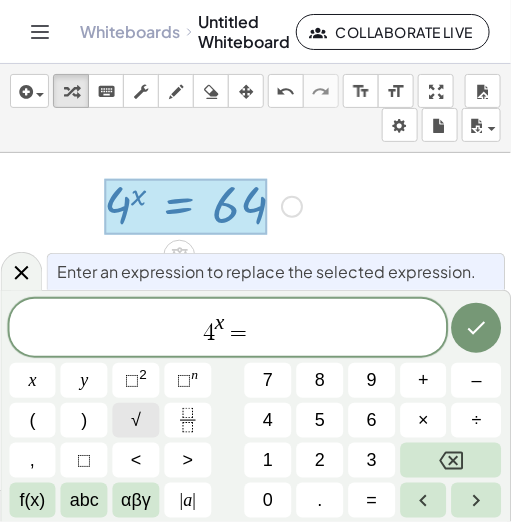 click on "√" at bounding box center [136, 420] 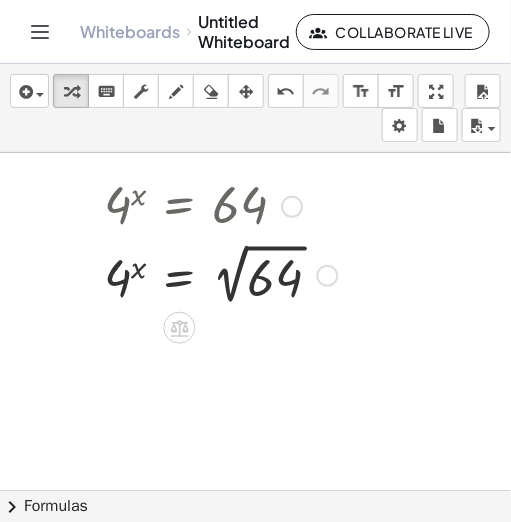 click at bounding box center [221, 274] 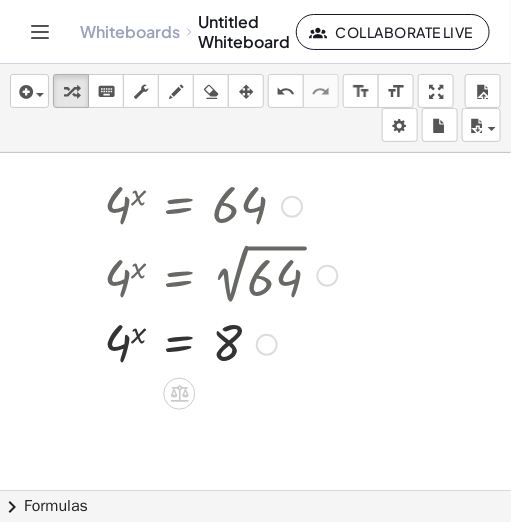 click on "Fix a mistake Transform line Copy line as LaTeX Copy derivation as LaTeX Expand new lines: On" at bounding box center (267, 345) 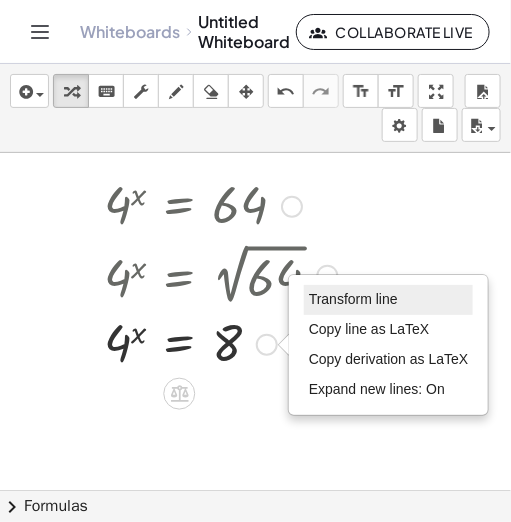 click on "Transform line" at bounding box center (353, 299) 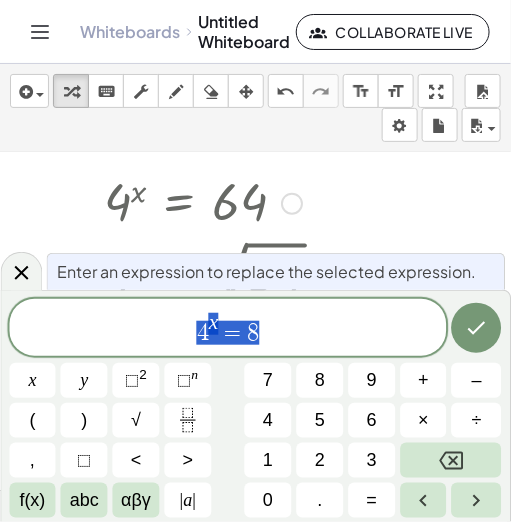 scroll, scrollTop: 4, scrollLeft: 0, axis: vertical 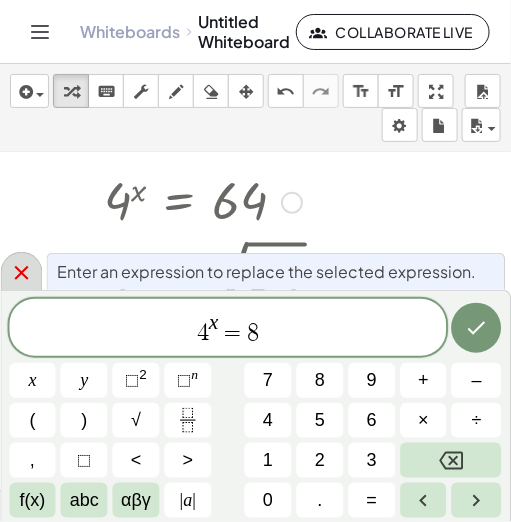 click 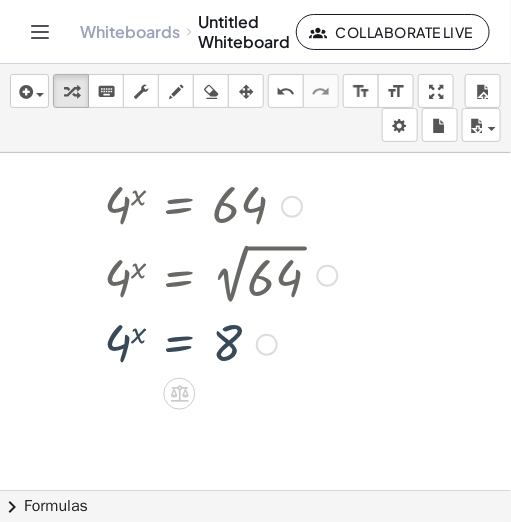 scroll, scrollTop: 0, scrollLeft: 0, axis: both 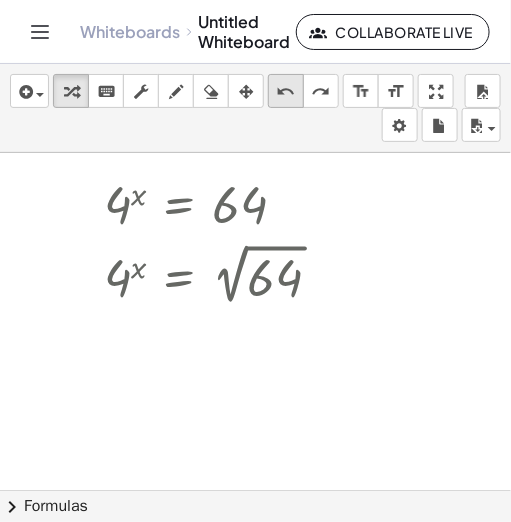 click on "undo" at bounding box center (286, 92) 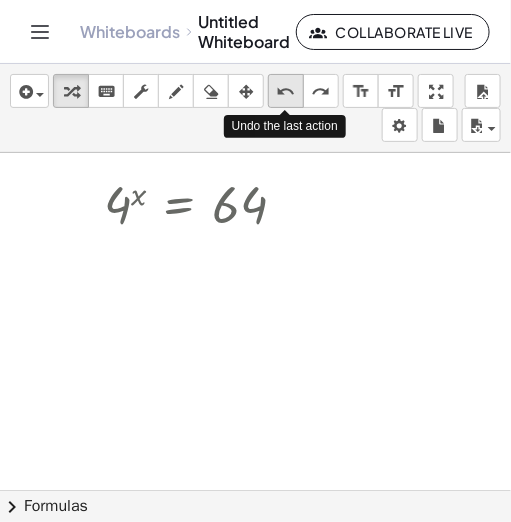 click on "undo" at bounding box center (286, 92) 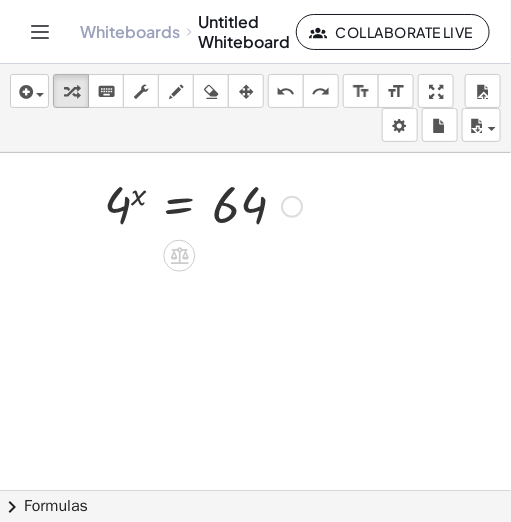 click at bounding box center (292, 207) 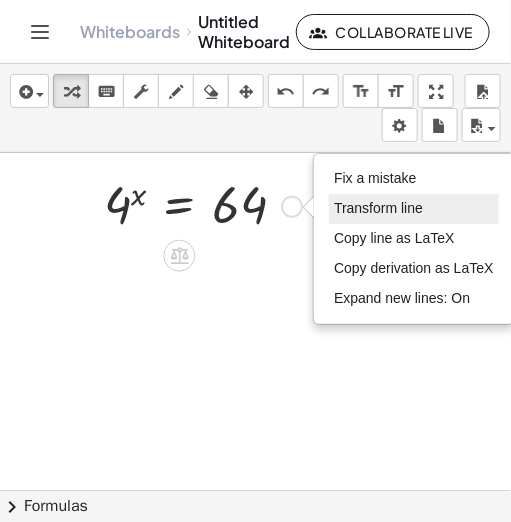 click on "Transform line" at bounding box center [414, 209] 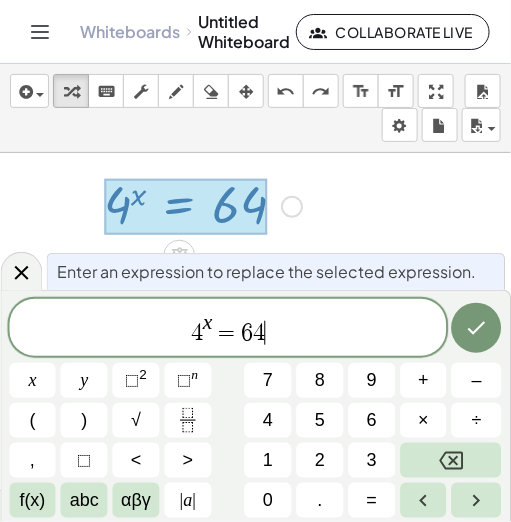 click on "4 x = 6 4 ​" at bounding box center (228, 329) 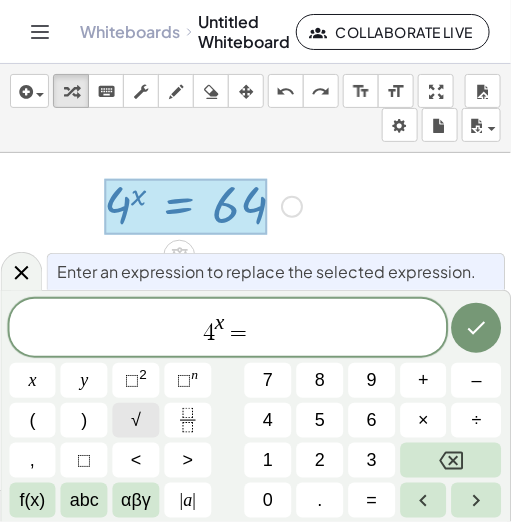 click on "√" at bounding box center (136, 420) 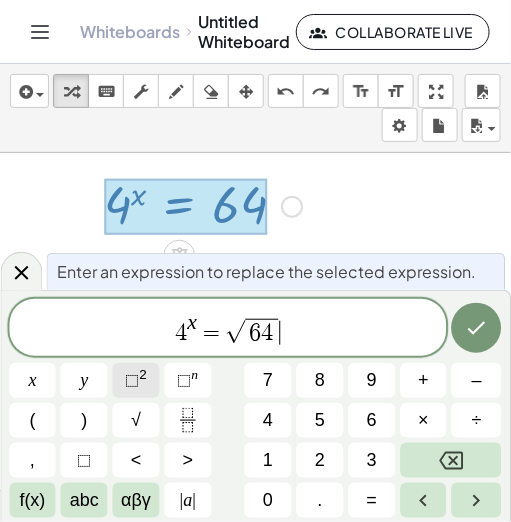 click on "⬚" at bounding box center [132, 380] 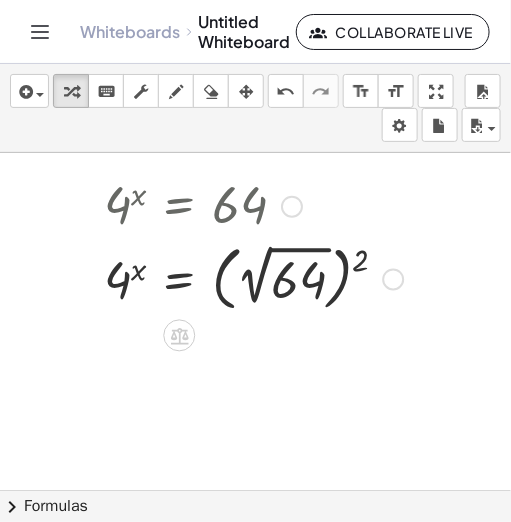 click at bounding box center [254, 278] 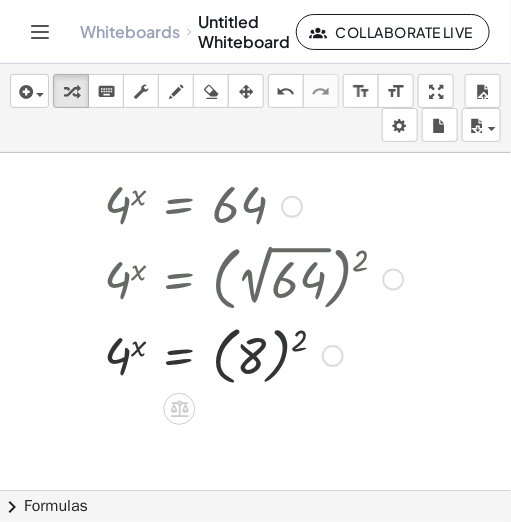 click at bounding box center (254, 354) 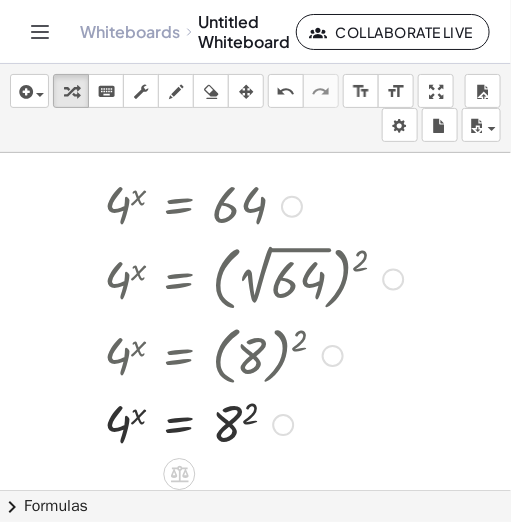click at bounding box center (254, 424) 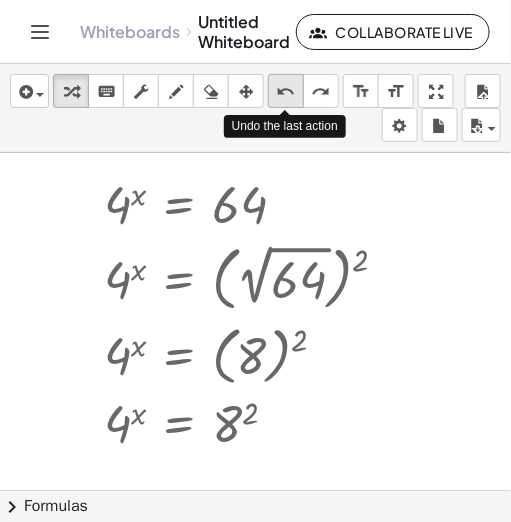 click on "undo undo" at bounding box center [286, 91] 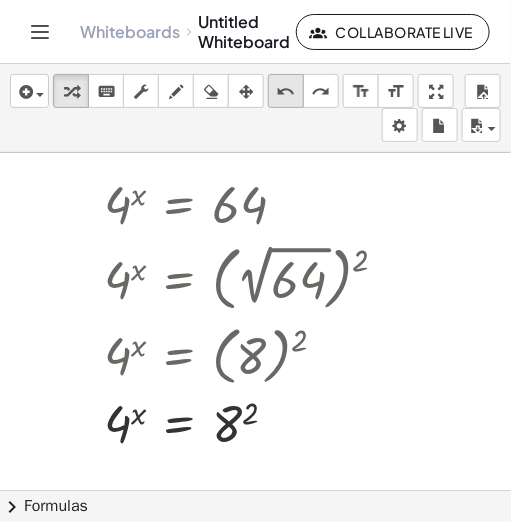 click on "undo undo" at bounding box center [286, 91] 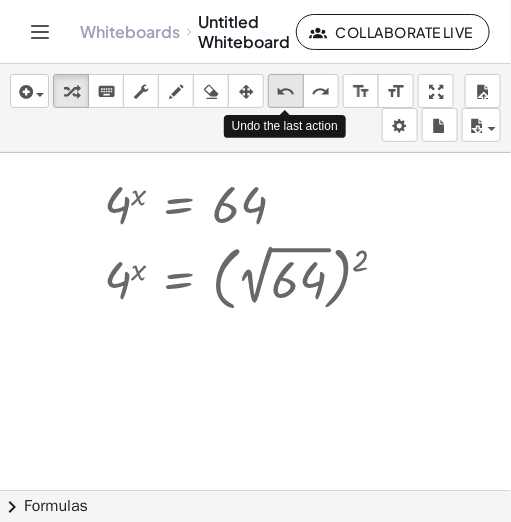 click on "undo undo" at bounding box center [286, 91] 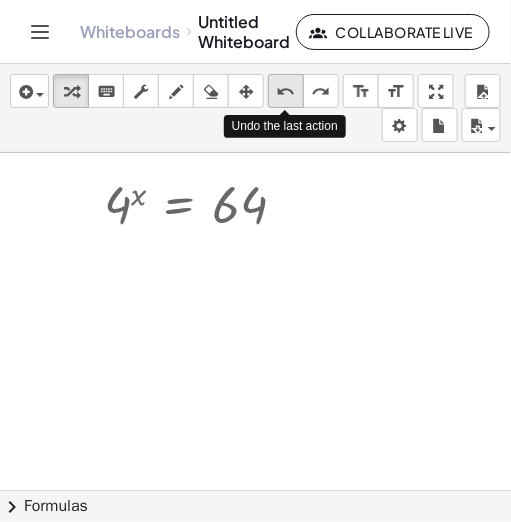 click on "undo undo" at bounding box center [286, 91] 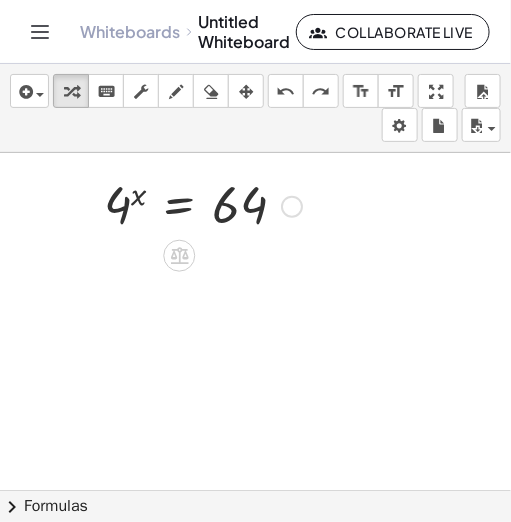 click at bounding box center (292, 207) 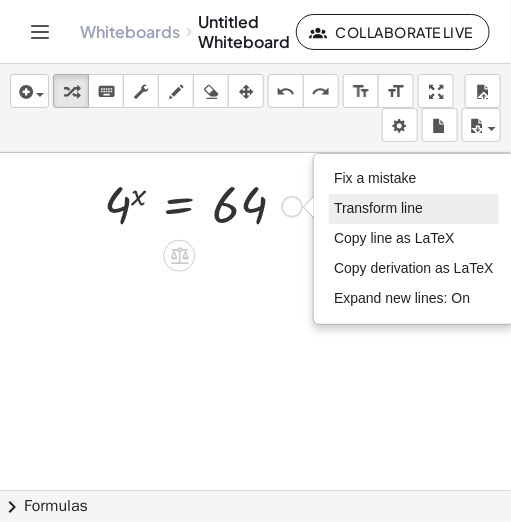 click on "Transform line" at bounding box center (378, 208) 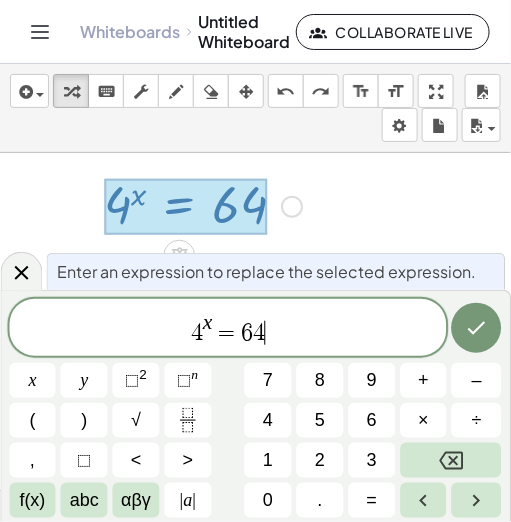 click on "4 x = 6 4 ​" at bounding box center [228, 329] 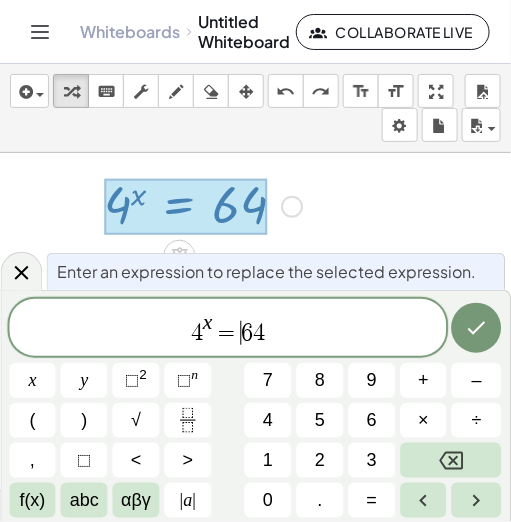 click on "4 x = ​ 6 4" at bounding box center (228, 329) 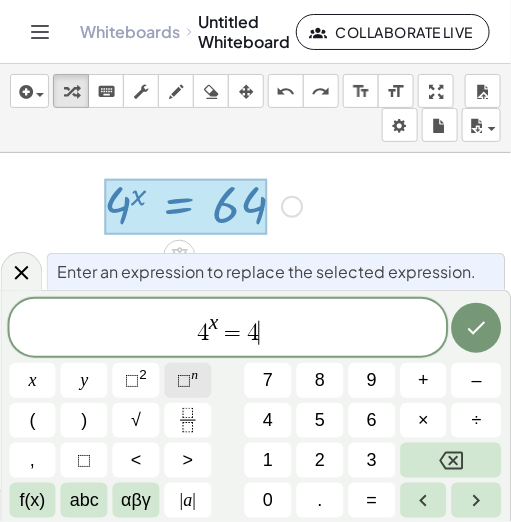 click on "⬚" at bounding box center (185, 380) 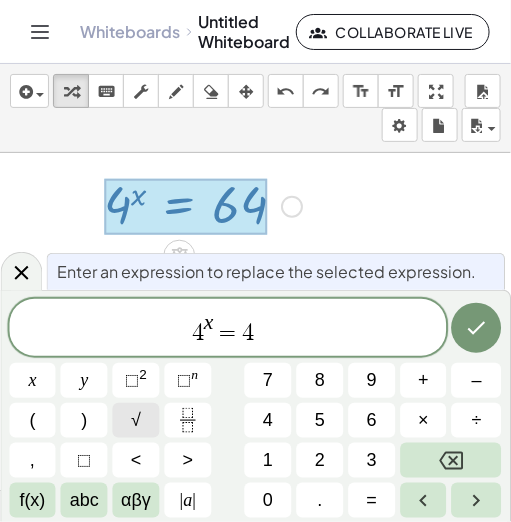 click on "√" at bounding box center [136, 420] 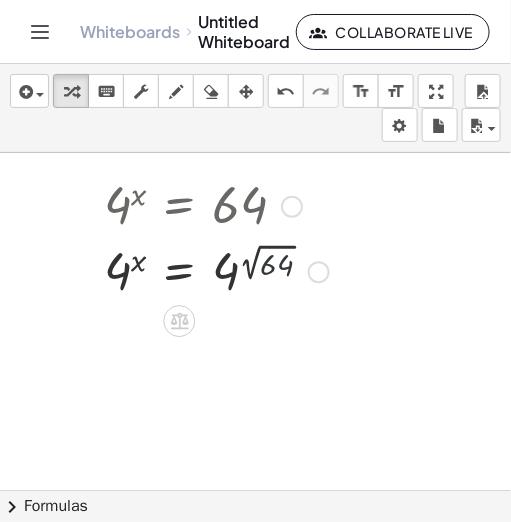 click at bounding box center (216, 271) 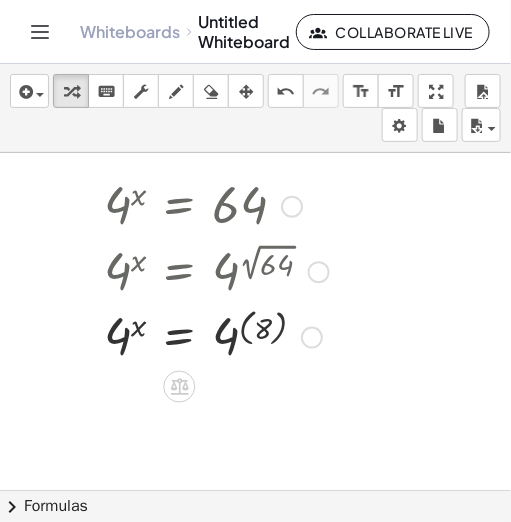 click at bounding box center (216, 336) 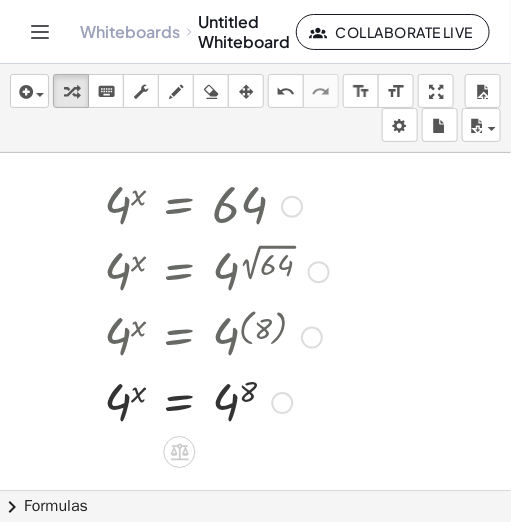 click at bounding box center (216, 402) 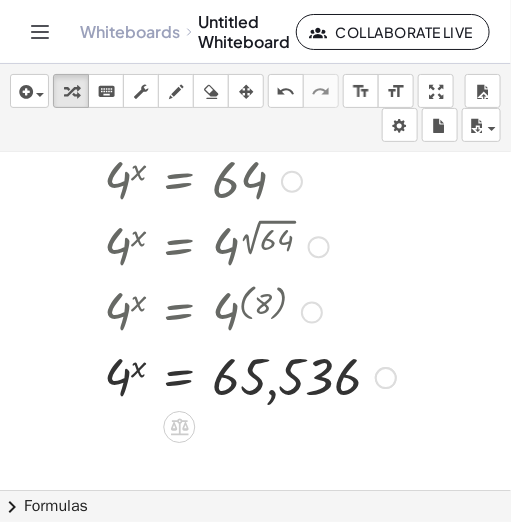 scroll, scrollTop: 36, scrollLeft: 0, axis: vertical 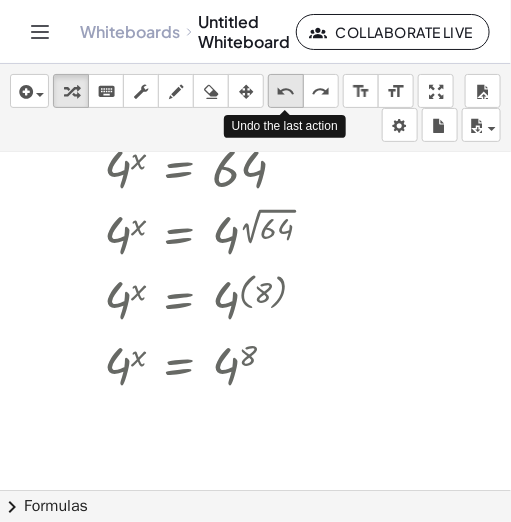 click on "undo" at bounding box center (286, 92) 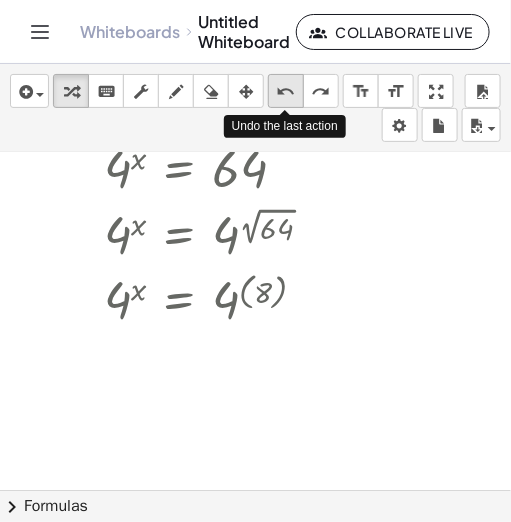 click on "undo" at bounding box center [286, 92] 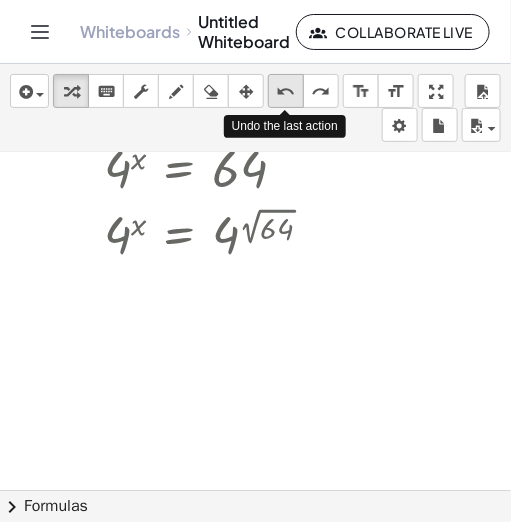 click on "undo" at bounding box center (286, 92) 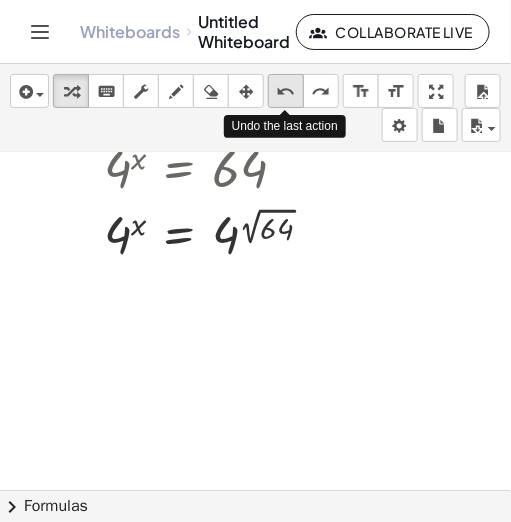 click on "undo" at bounding box center [286, 92] 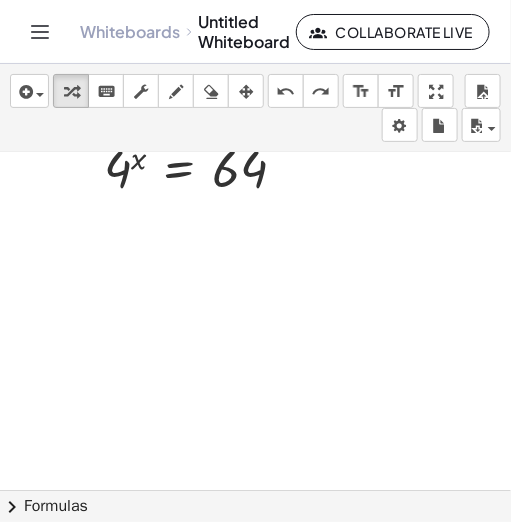 scroll, scrollTop: 0, scrollLeft: 0, axis: both 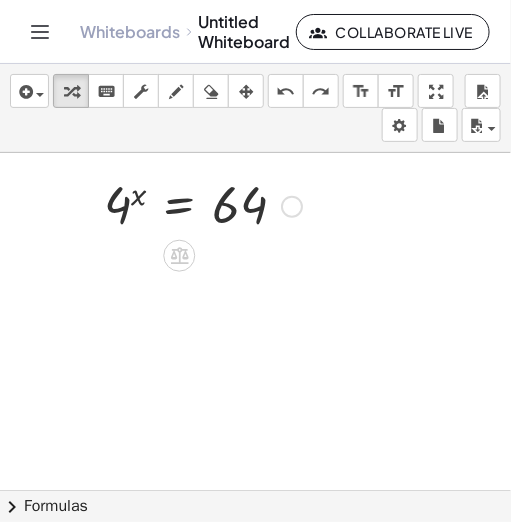 click at bounding box center (203, 205) 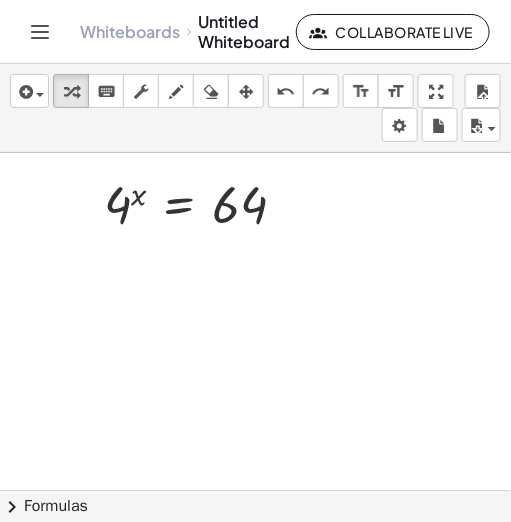 click at bounding box center (290, 490) 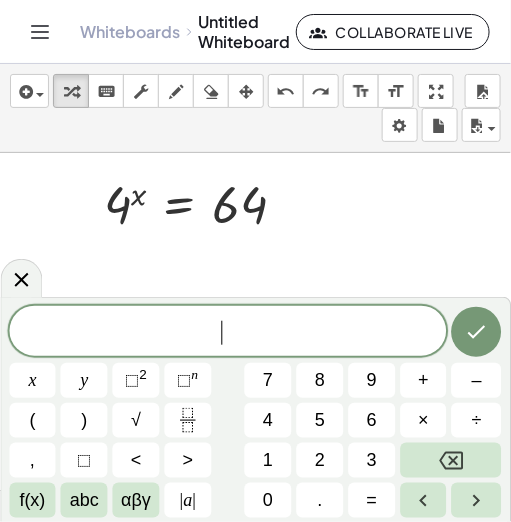 click at bounding box center [290, 490] 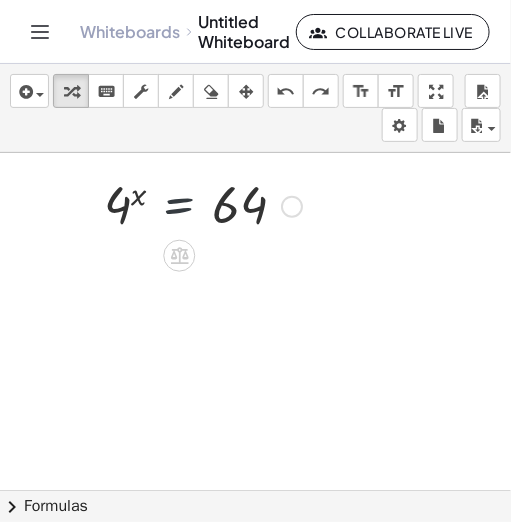 click at bounding box center [203, 205] 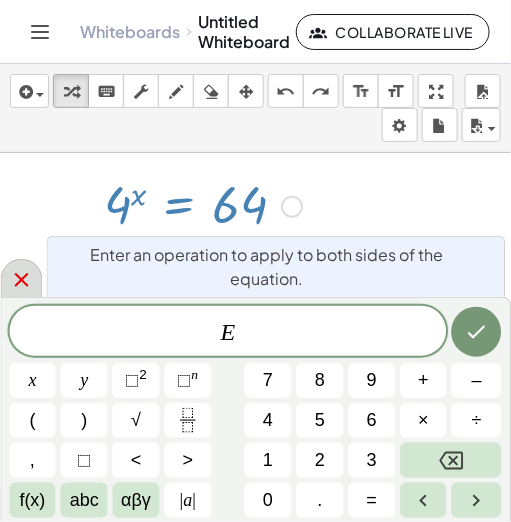 click 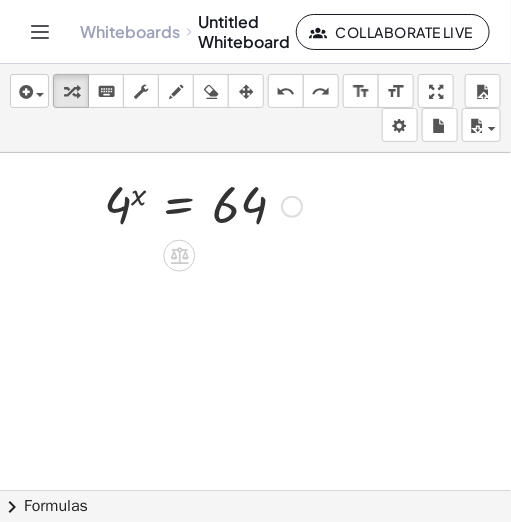 click at bounding box center (292, 207) 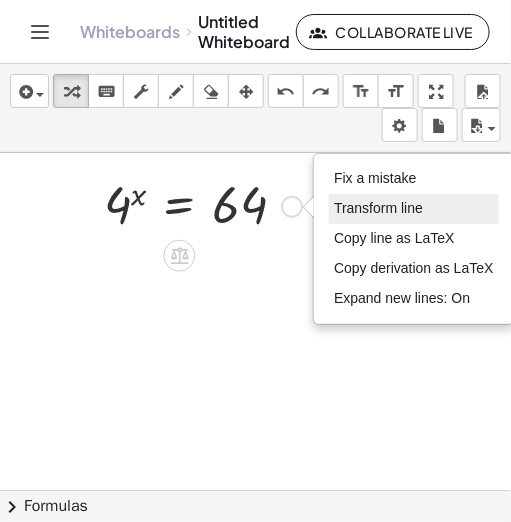 click on "Transform line" at bounding box center (378, 208) 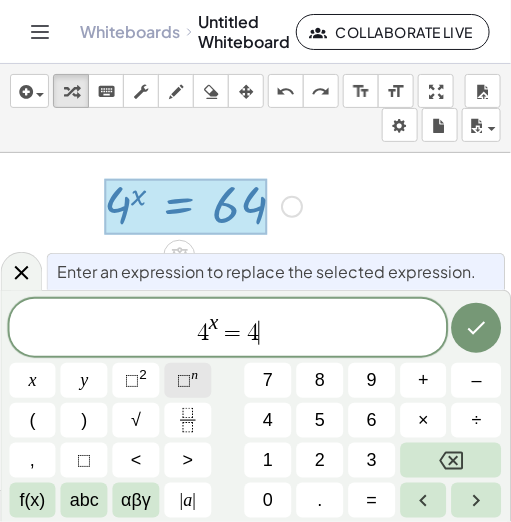 click on "⬚ n" at bounding box center (187, 380) 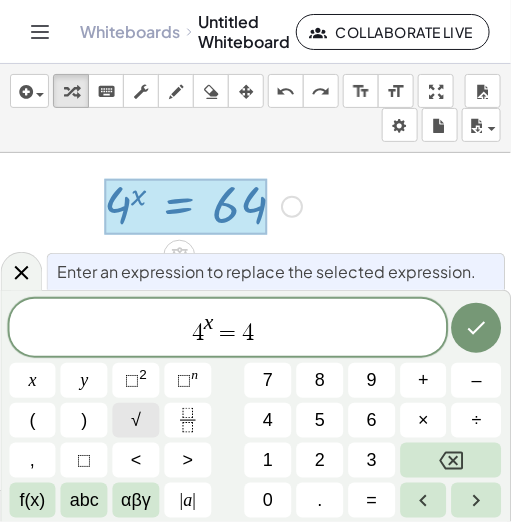 click on "√" at bounding box center [136, 420] 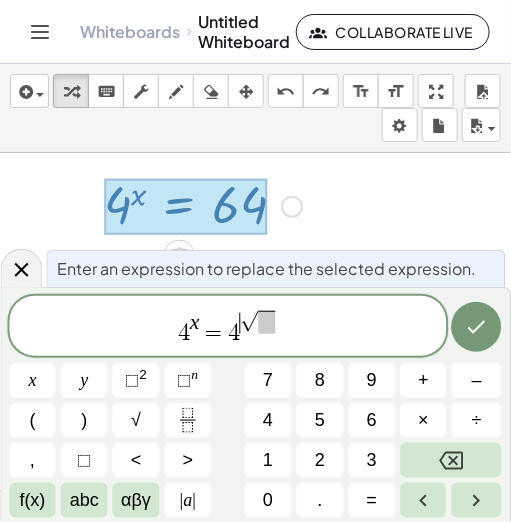click on "√" at bounding box center (249, 322) 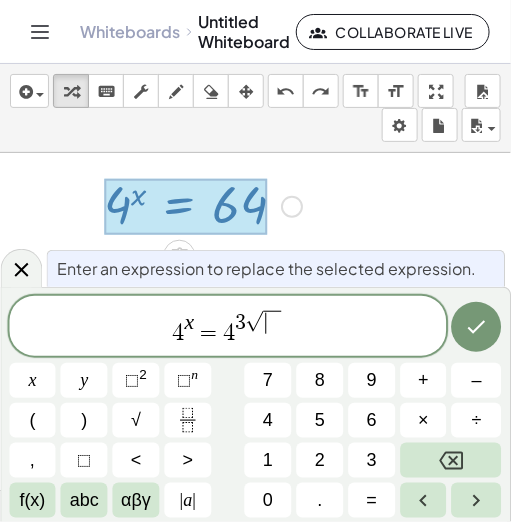 click on "​" at bounding box center [273, 323] 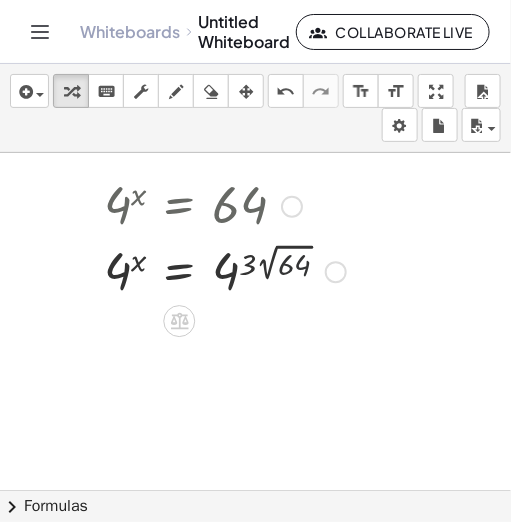 click at bounding box center (225, 271) 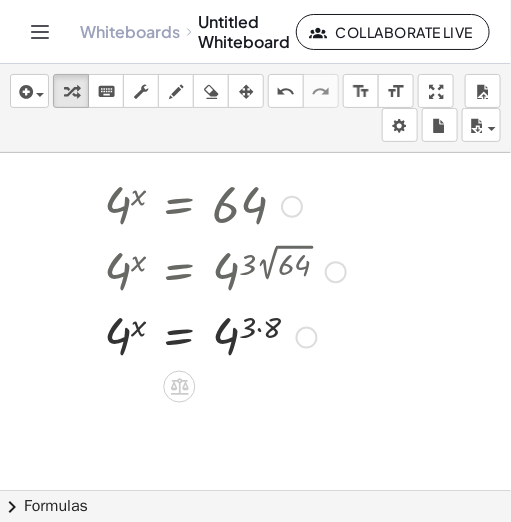 click at bounding box center [225, 336] 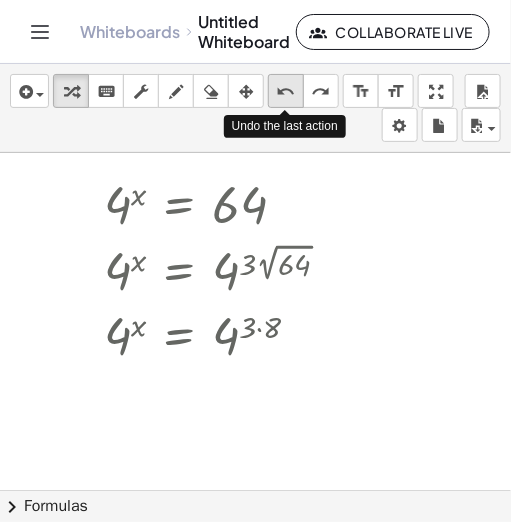 click on "undo" at bounding box center (286, 92) 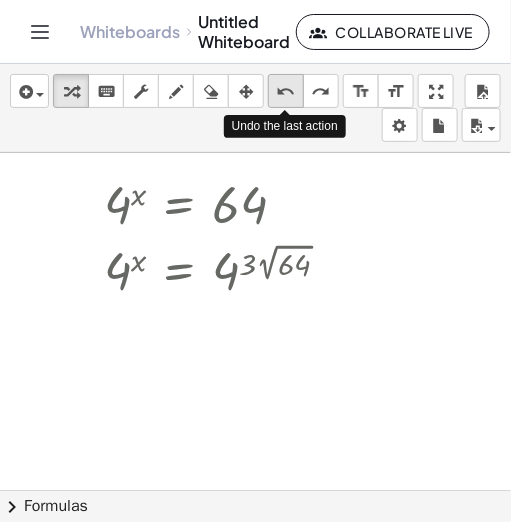 click on "undo" at bounding box center [286, 92] 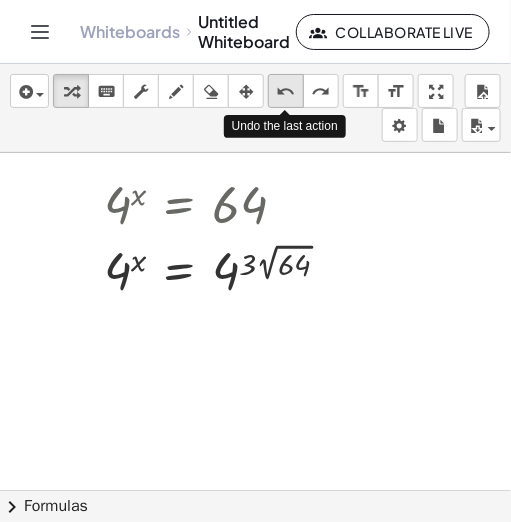 click on "undo" at bounding box center (286, 92) 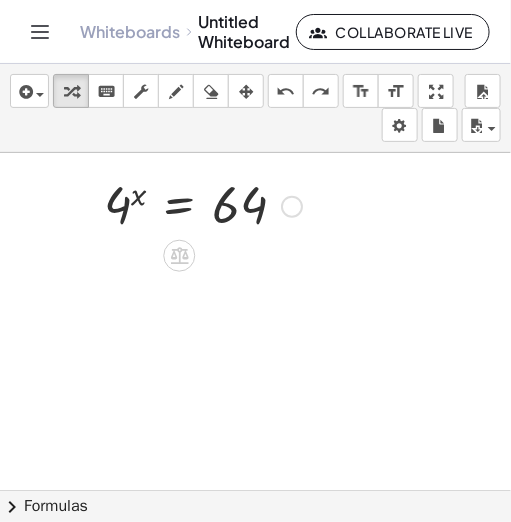 click at bounding box center [292, 207] 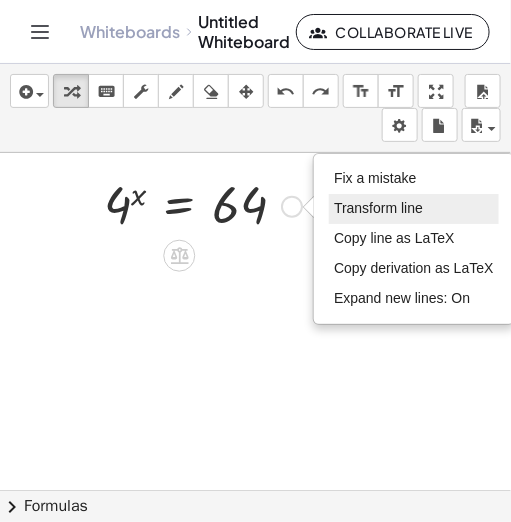 click on "Transform line" at bounding box center (378, 208) 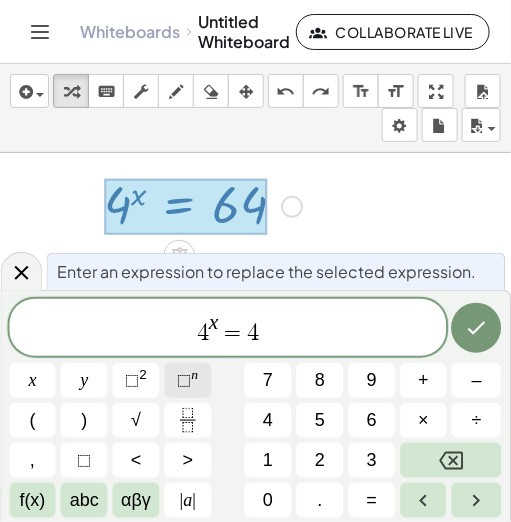 click on "⬚ n" at bounding box center [187, 380] 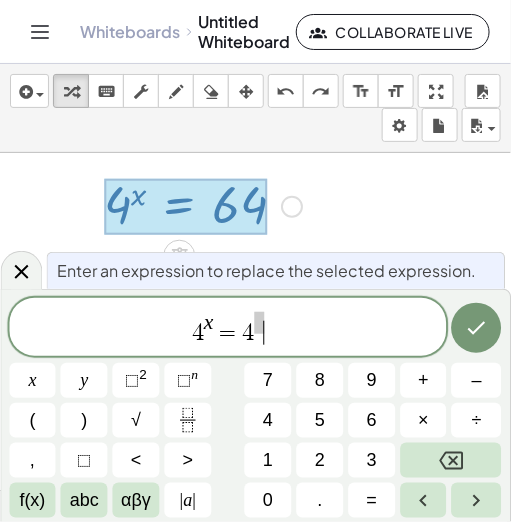 click on "4 x = 4 ​" at bounding box center (228, 328) 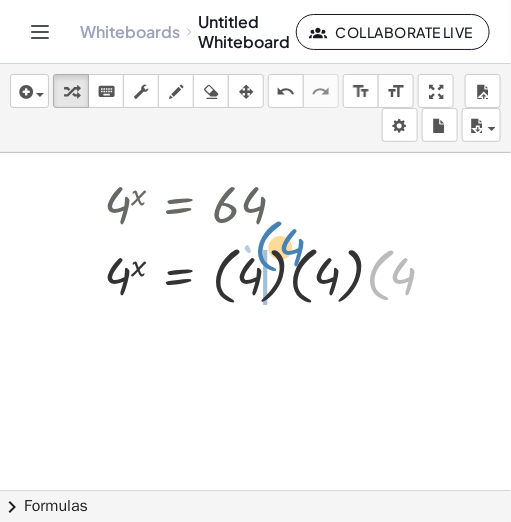 drag, startPoint x: 373, startPoint y: 277, endPoint x: 263, endPoint y: 248, distance: 113.758514 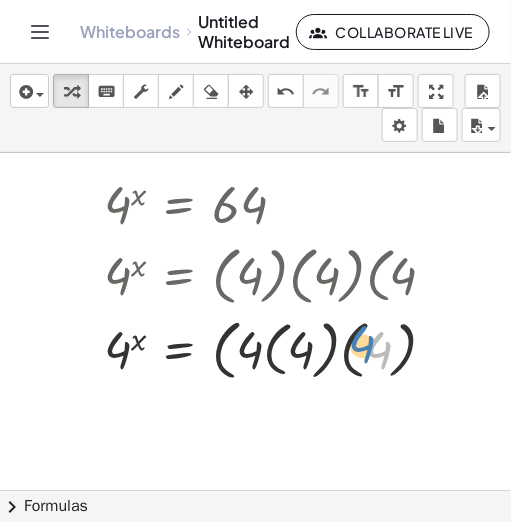 drag, startPoint x: 387, startPoint y: 349, endPoint x: 371, endPoint y: 343, distance: 17.088007 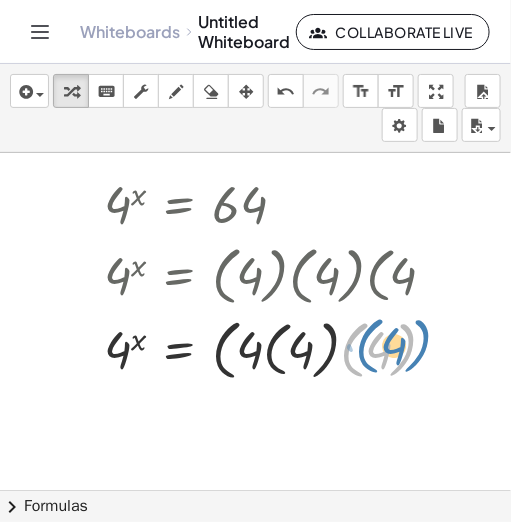 drag, startPoint x: 410, startPoint y: 342, endPoint x: 426, endPoint y: 338, distance: 16.492422 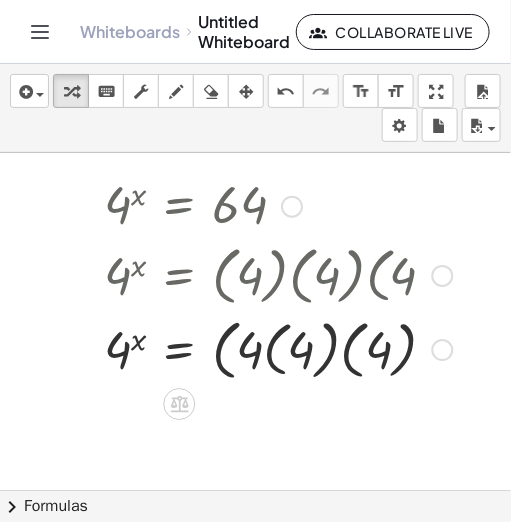 click on "Fix a mistake Transform line Copy line as LaTeX Copy derivation as LaTeX Expand new lines: On" at bounding box center (443, 350) 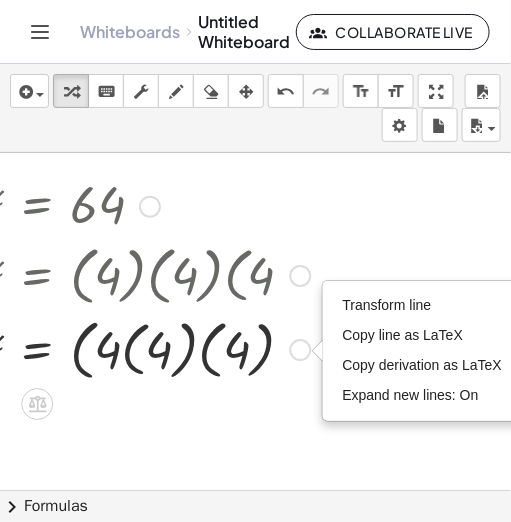 scroll, scrollTop: 0, scrollLeft: 142, axis: horizontal 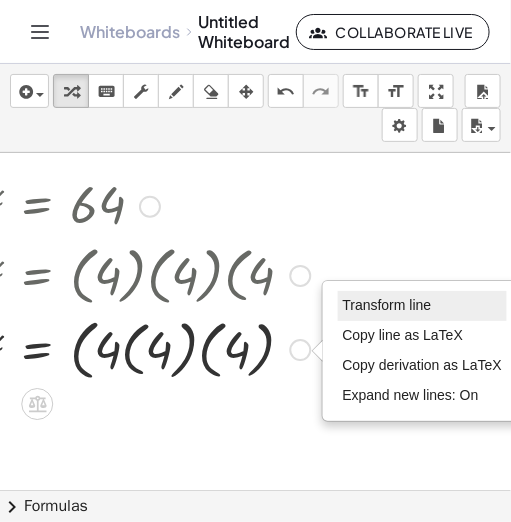 click on "Transform line" at bounding box center (387, 305) 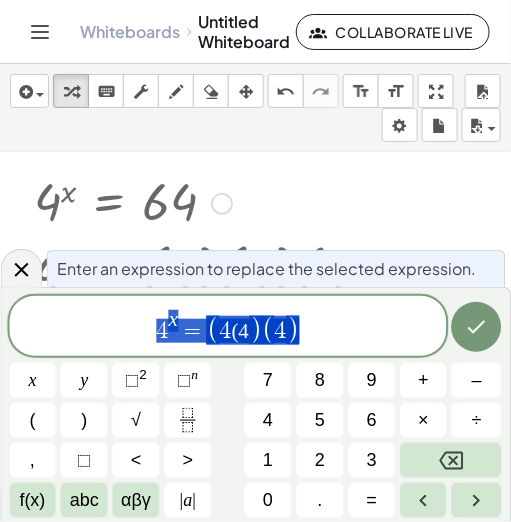 scroll, scrollTop: 4, scrollLeft: 80, axis: both 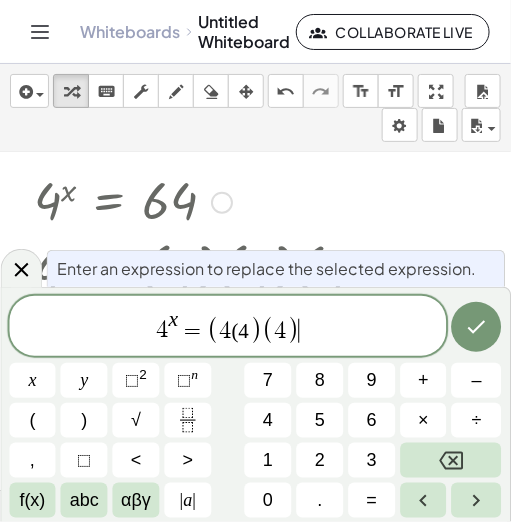 click on "4 x = ( 4 (4 ) ( 4 ) ​" at bounding box center [228, 327] 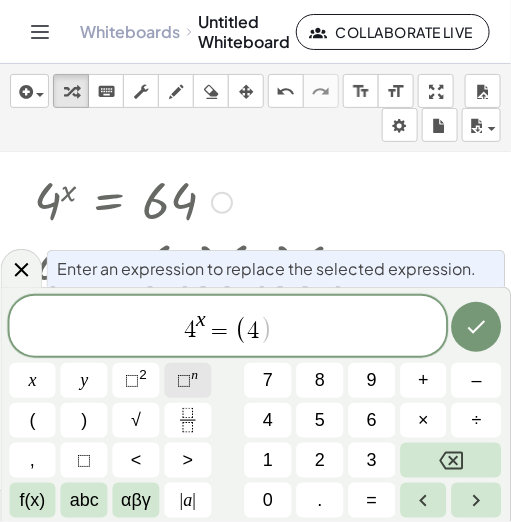 click on "⬚ n" 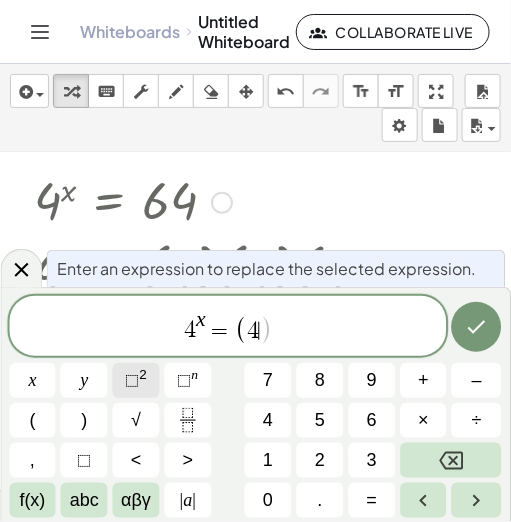 click on "⬚ 2" at bounding box center [136, 380] 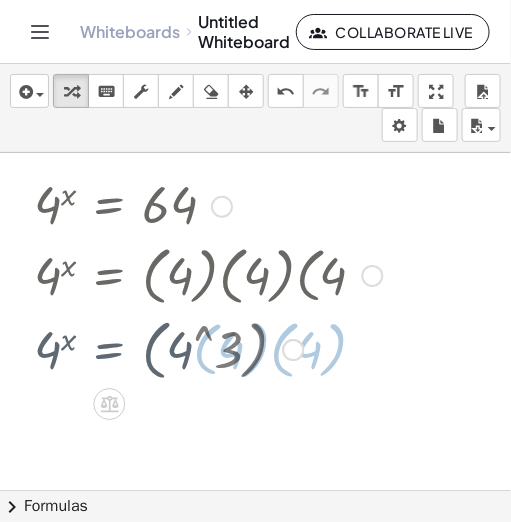 scroll, scrollTop: 0, scrollLeft: 80, axis: horizontal 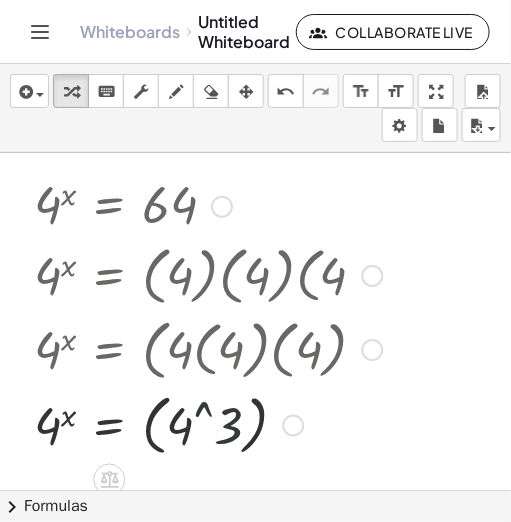 drag, startPoint x: 148, startPoint y: 379, endPoint x: 205, endPoint y: 435, distance: 79.9062 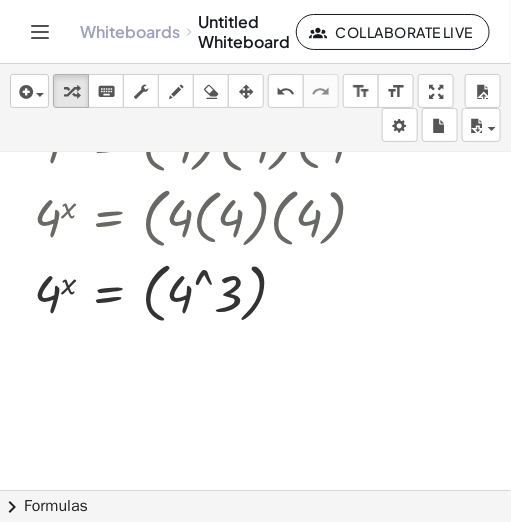 scroll, scrollTop: 0, scrollLeft: 72, axis: horizontal 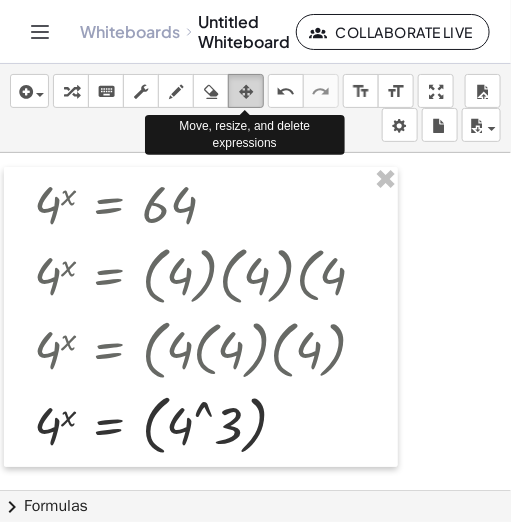 click at bounding box center (246, 92) 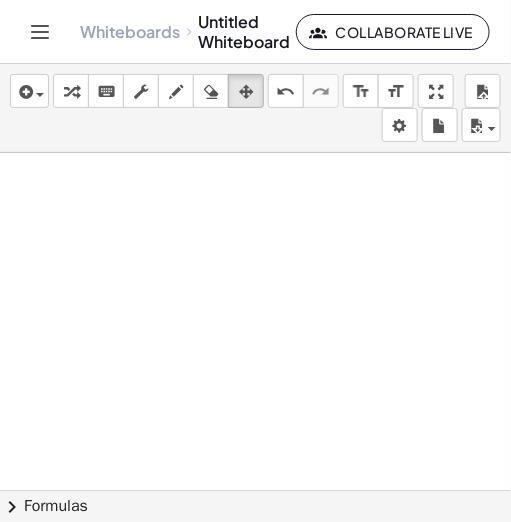 scroll, scrollTop: 0, scrollLeft: 80, axis: horizontal 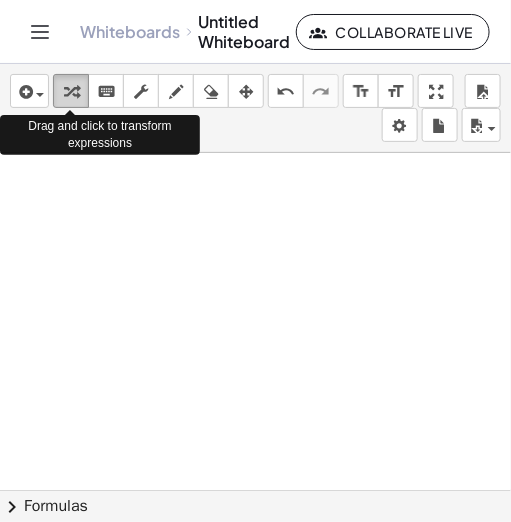 click at bounding box center (71, 92) 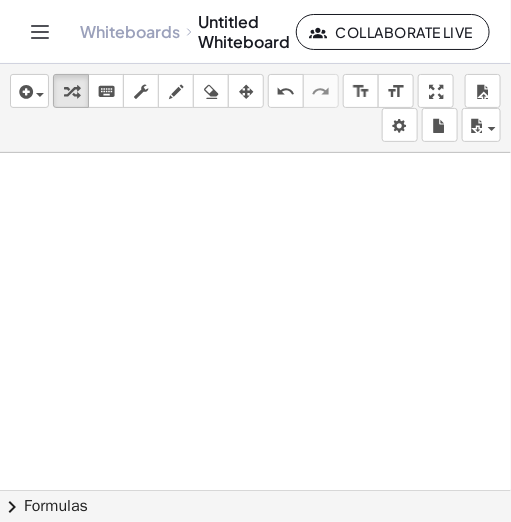 click at bounding box center [220, 490] 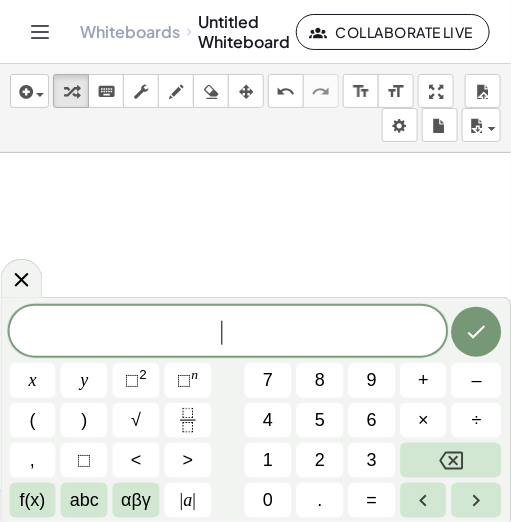 click at bounding box center (220, 490) 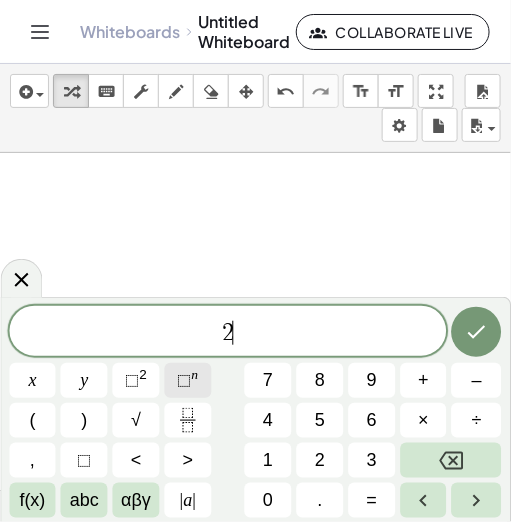 click on "⬚" at bounding box center [185, 380] 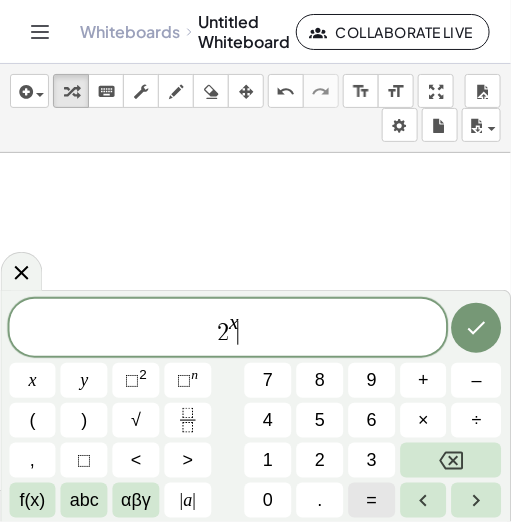 click on "=" at bounding box center [372, 500] 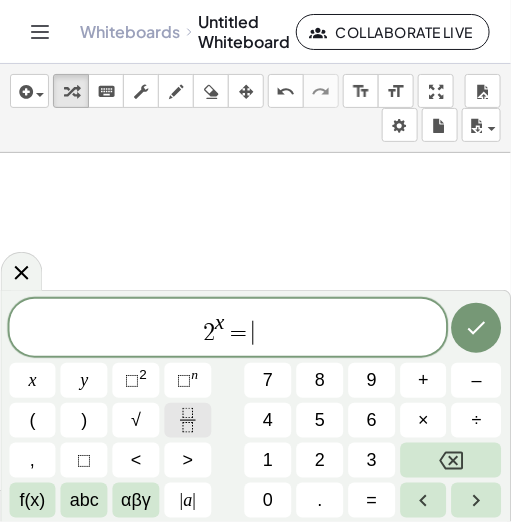 click 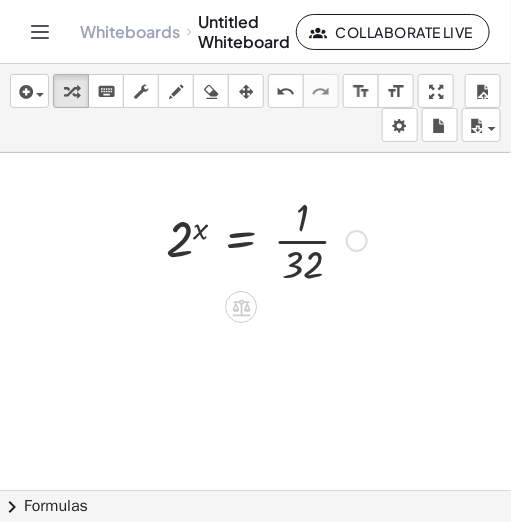 click at bounding box center [357, 241] 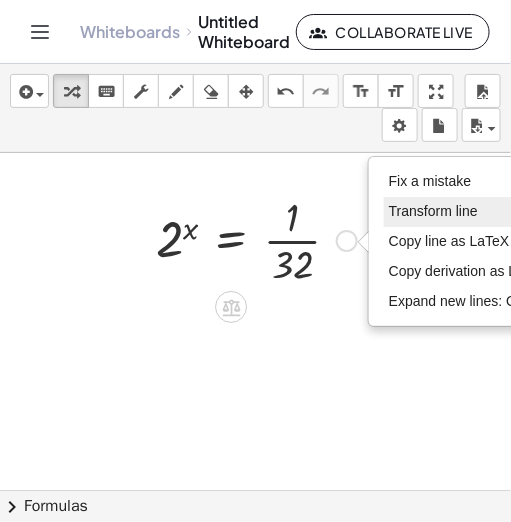 click on "Transform line" at bounding box center (433, 211) 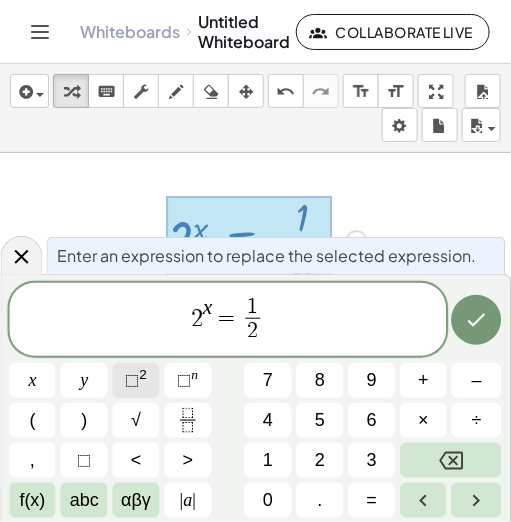 click on "⬚" at bounding box center [132, 380] 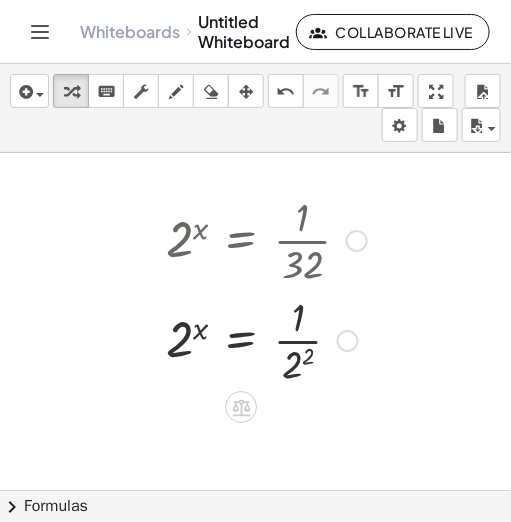 click at bounding box center [266, 339] 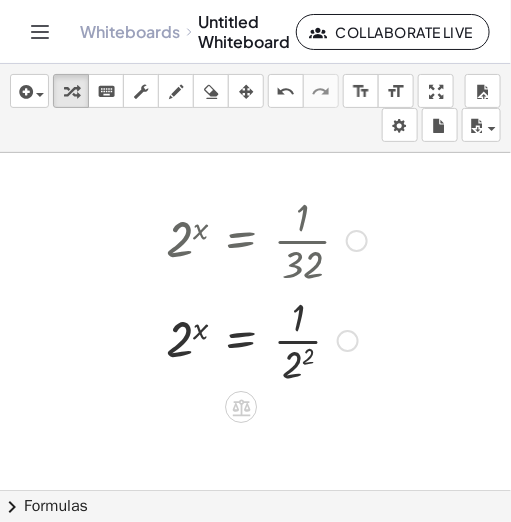 click on "Fix a mistake Transform line Copy line as LaTeX Copy derivation as LaTeX Expand new lines: On" at bounding box center [348, 341] 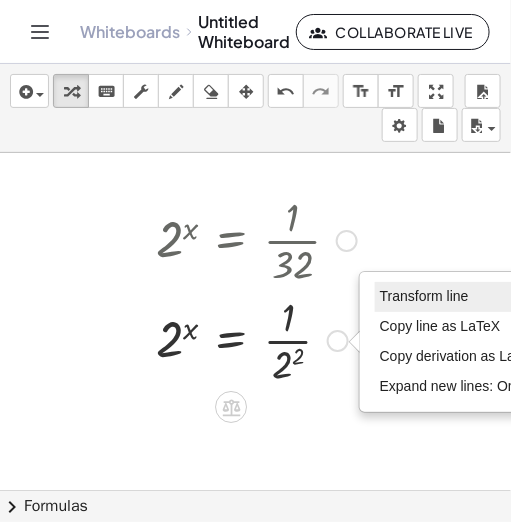 click on "Transform line" at bounding box center (424, 296) 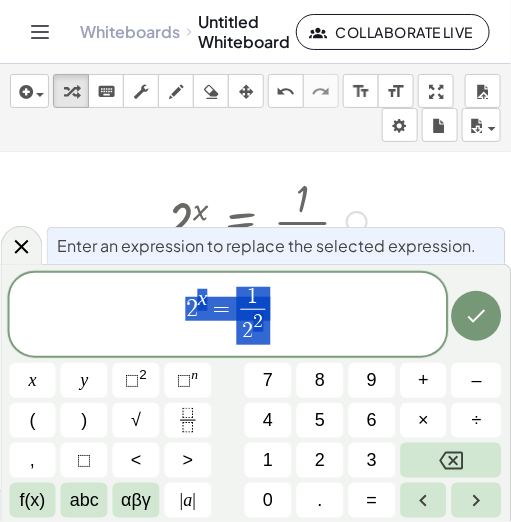 scroll, scrollTop: 21, scrollLeft: 80, axis: both 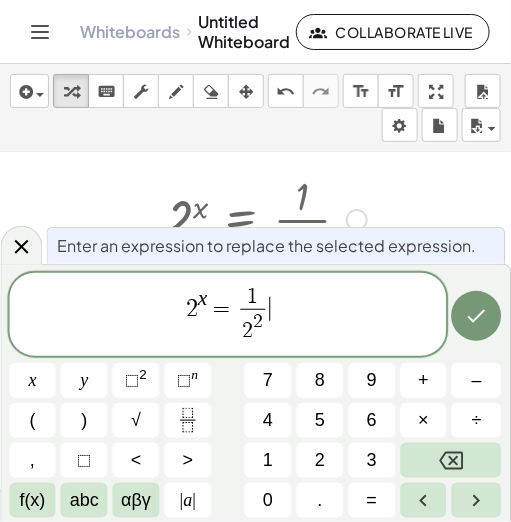 click on "2 x = 1 2 2 ​ ​" at bounding box center [228, 316] 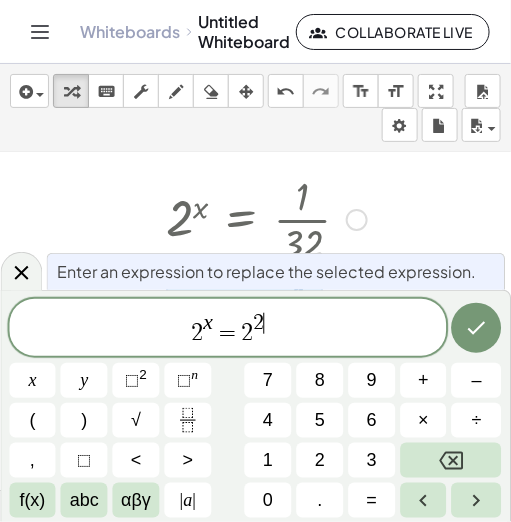click on "2" at bounding box center [259, 323] 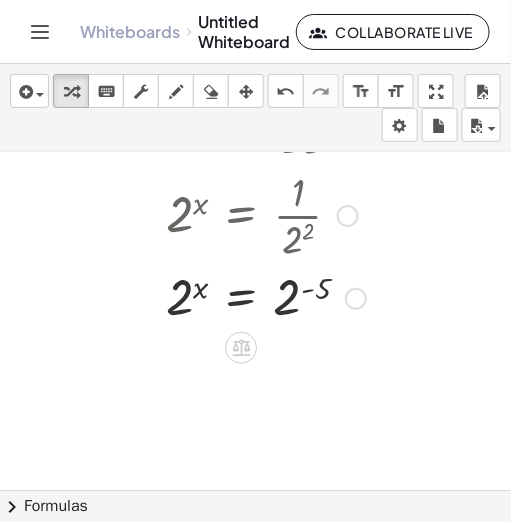 scroll, scrollTop: 125, scrollLeft: 80, axis: both 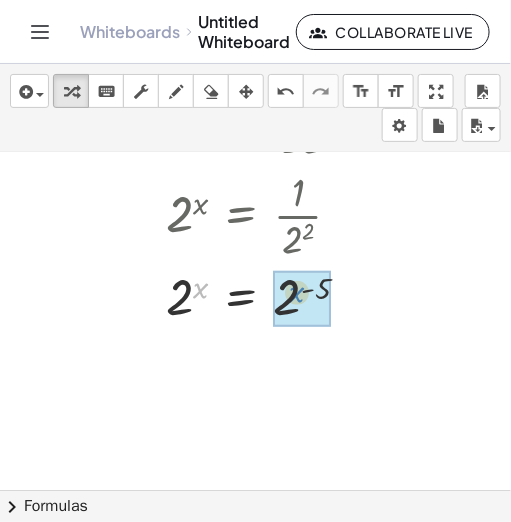 drag, startPoint x: 184, startPoint y: 287, endPoint x: 280, endPoint y: 293, distance: 96.18732 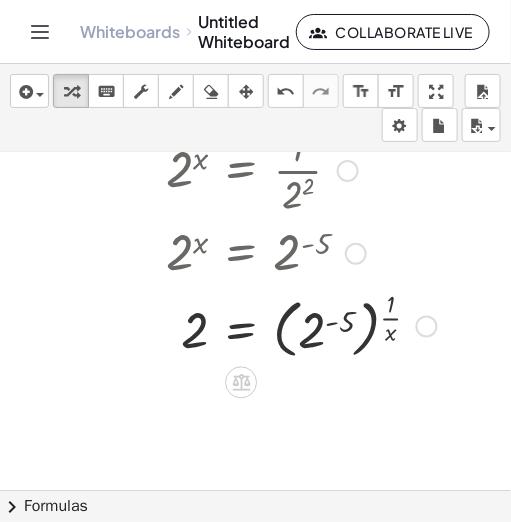 scroll, scrollTop: 172, scrollLeft: 80, axis: both 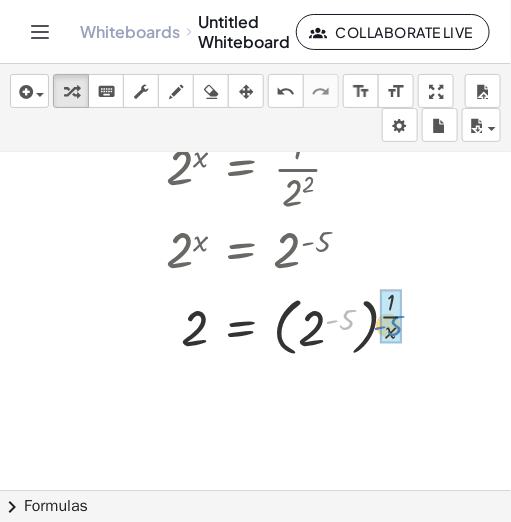 drag, startPoint x: 332, startPoint y: 316, endPoint x: 380, endPoint y: 322, distance: 48.373547 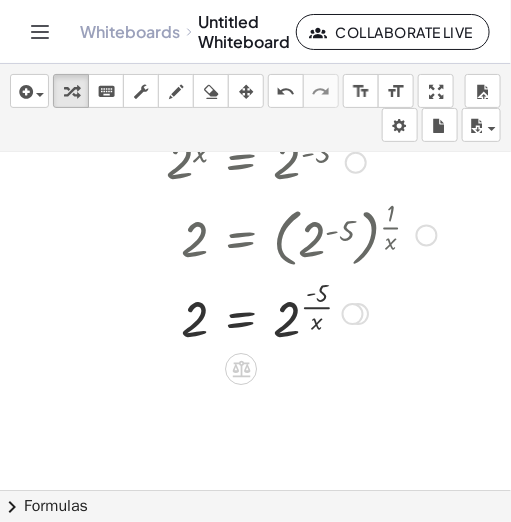 scroll, scrollTop: 266, scrollLeft: 80, axis: both 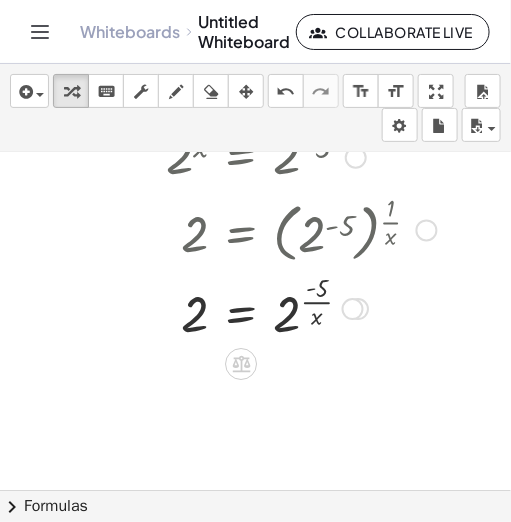 click at bounding box center (301, 308) 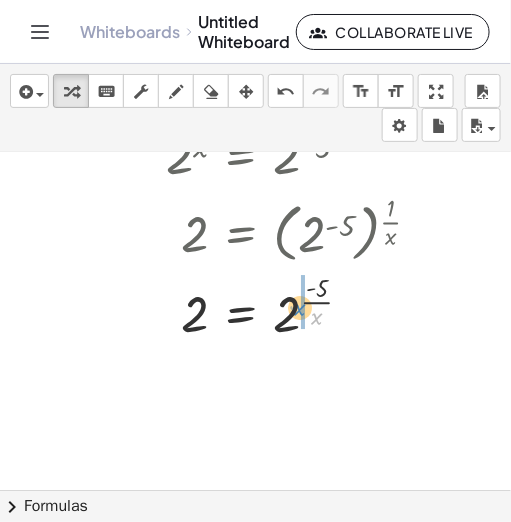 drag, startPoint x: 308, startPoint y: 311, endPoint x: 291, endPoint y: 301, distance: 19.723083 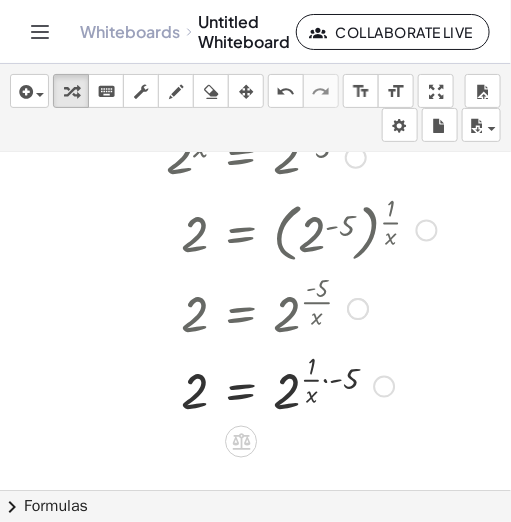 click at bounding box center [301, 385] 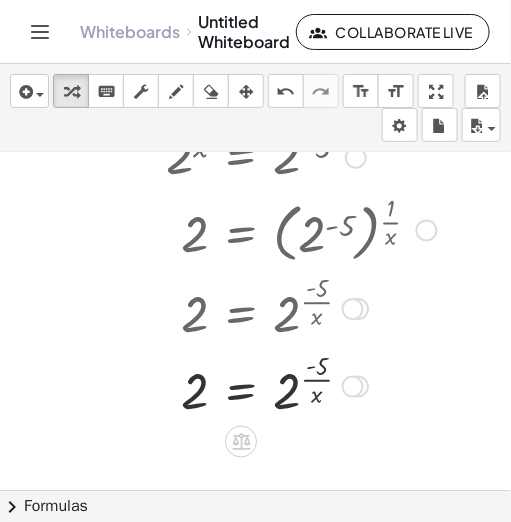 click at bounding box center (301, 385) 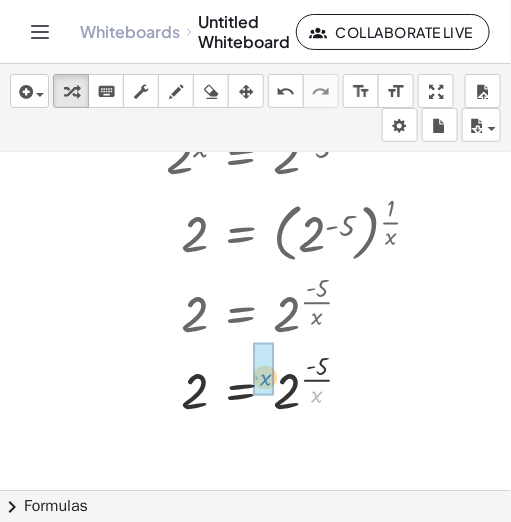 drag, startPoint x: 305, startPoint y: 392, endPoint x: 254, endPoint y: 375, distance: 53.75872 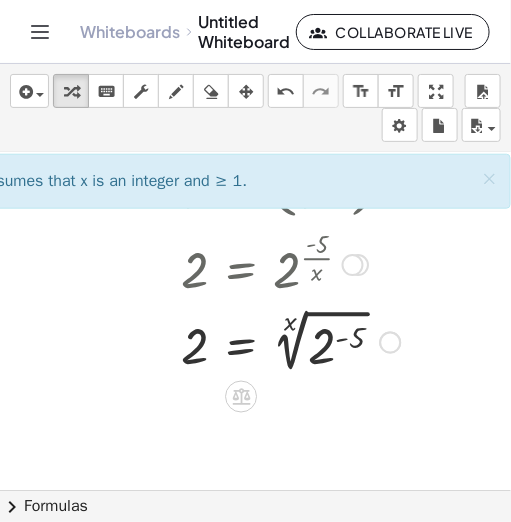 scroll, scrollTop: 311, scrollLeft: 80, axis: both 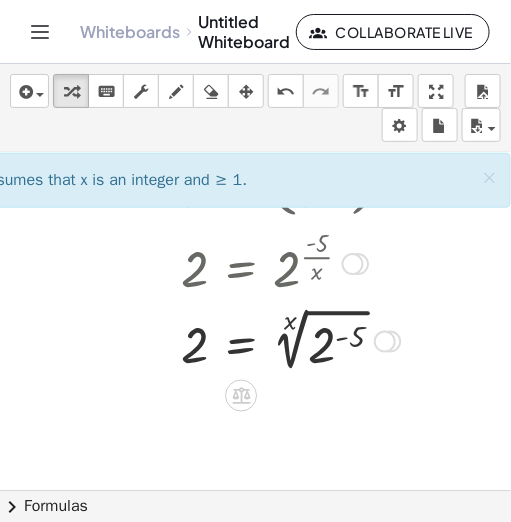 click at bounding box center (301, 339) 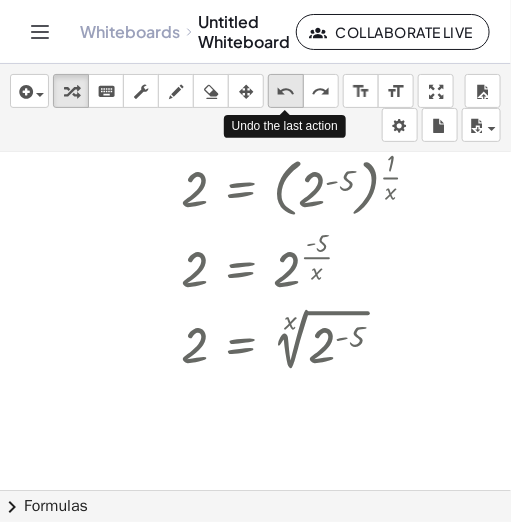click on "undo" at bounding box center [286, 92] 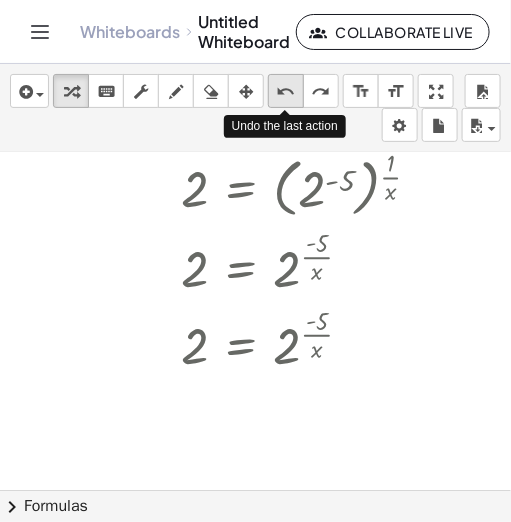 click on "undo" at bounding box center (286, 92) 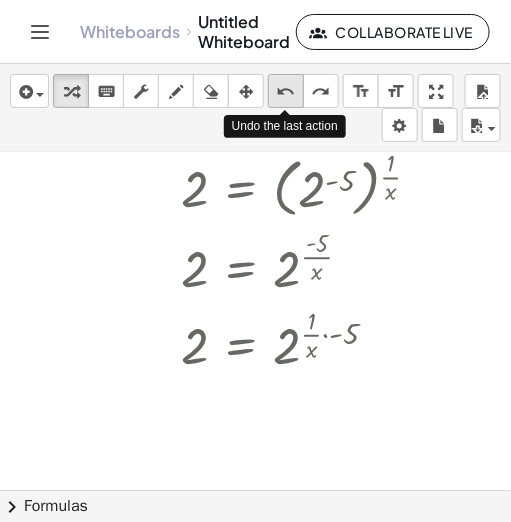 click on "undo" at bounding box center [286, 92] 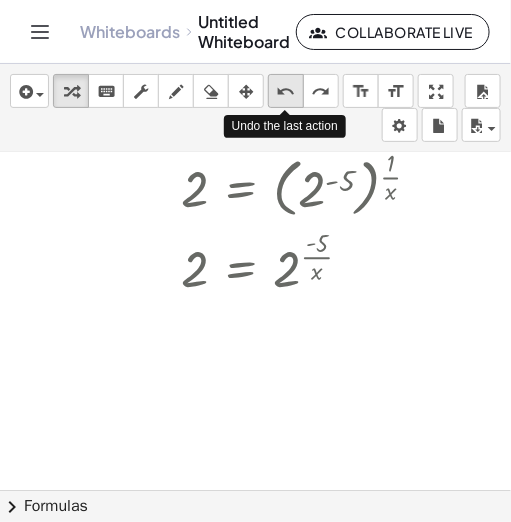 click on "undo" at bounding box center [286, 92] 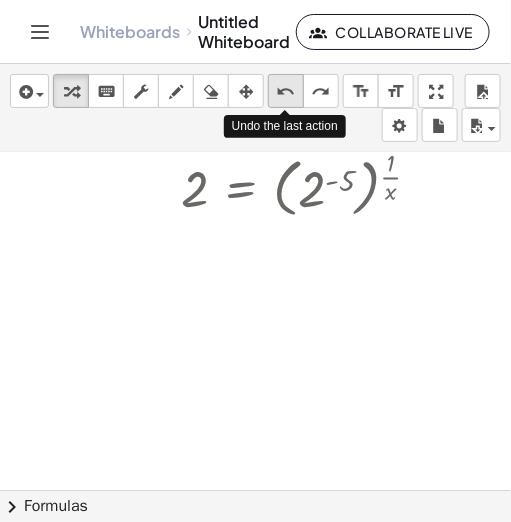click on "undo" at bounding box center [286, 92] 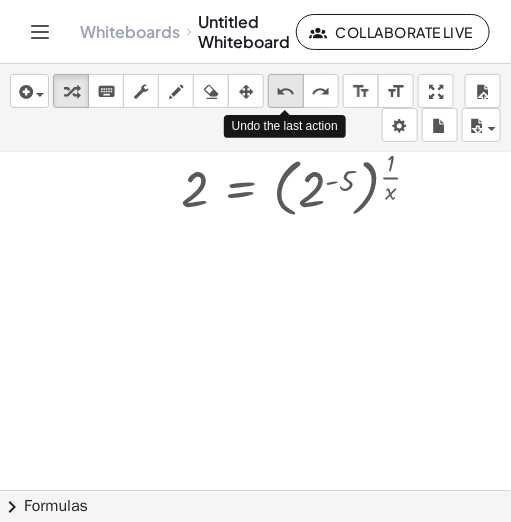 click on "undo" at bounding box center [286, 92] 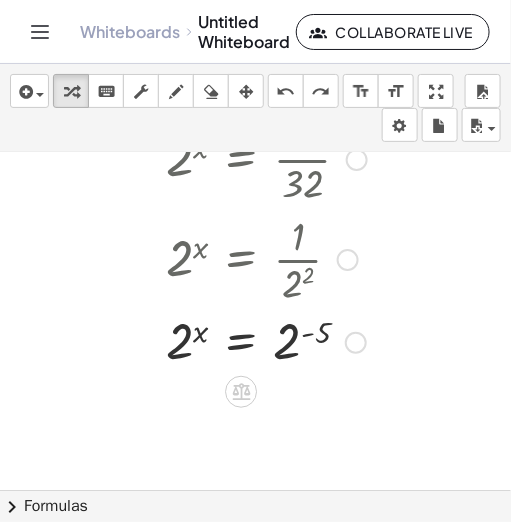 scroll, scrollTop: 113, scrollLeft: 80, axis: both 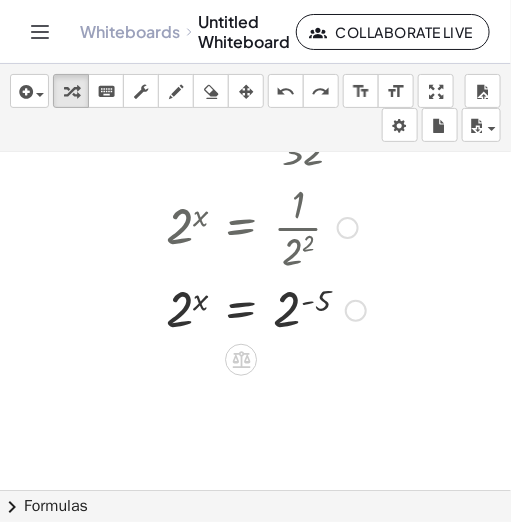 click at bounding box center (356, 311) 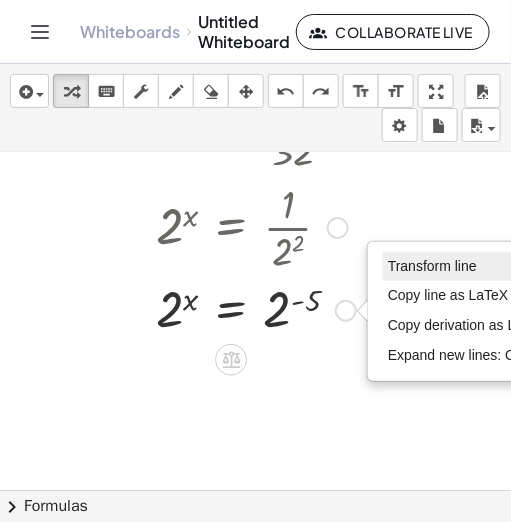 click on "Transform line" at bounding box center [432, 266] 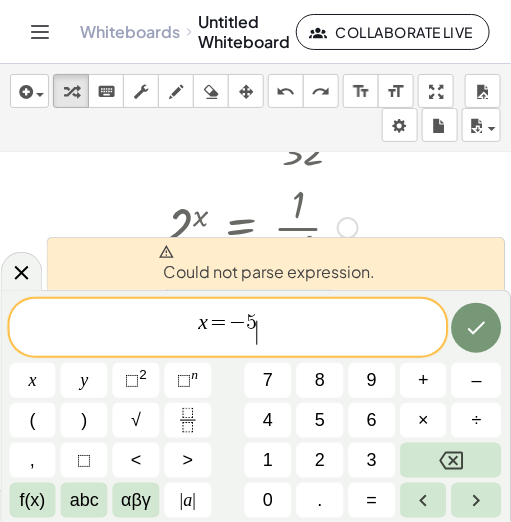 click on "x = − 5 ​" at bounding box center [228, 329] 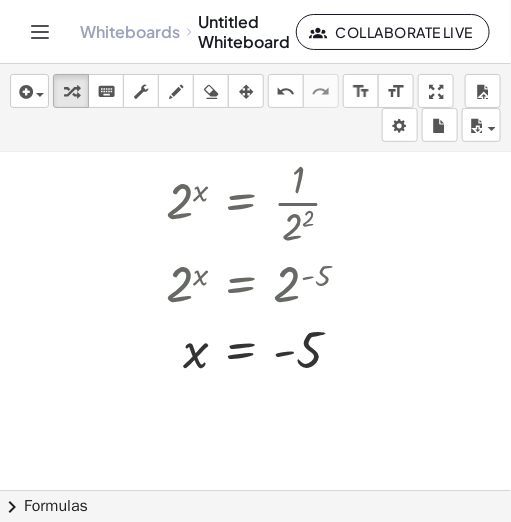 scroll, scrollTop: 129, scrollLeft: 80, axis: both 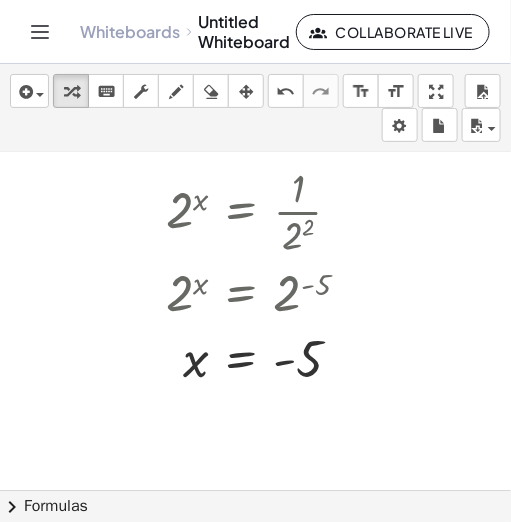 click on "insert select one: Math Expression Function Text Youtube Video Graphing Geometry Geometry 3D transform keyboard keypad scrub draw erase arrange undo undo redo redo format_size smaller format_size larger fullscreen load   save new settings" at bounding box center (255, 108) 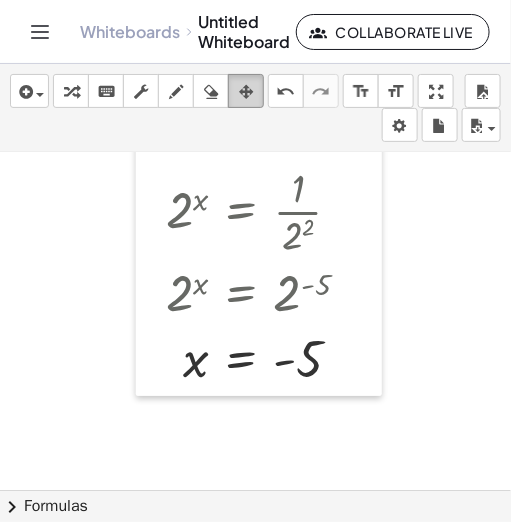 click at bounding box center (246, 92) 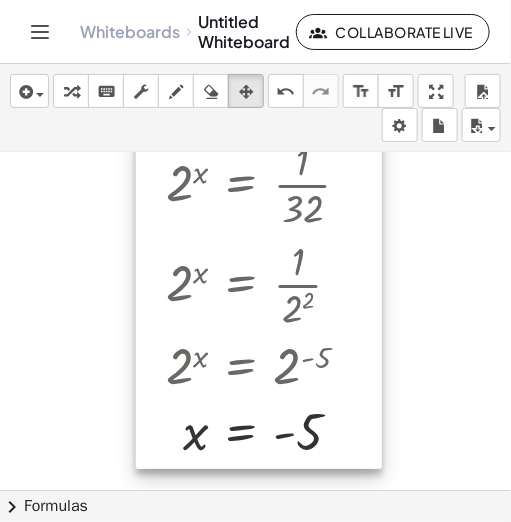 scroll, scrollTop: 0, scrollLeft: 80, axis: horizontal 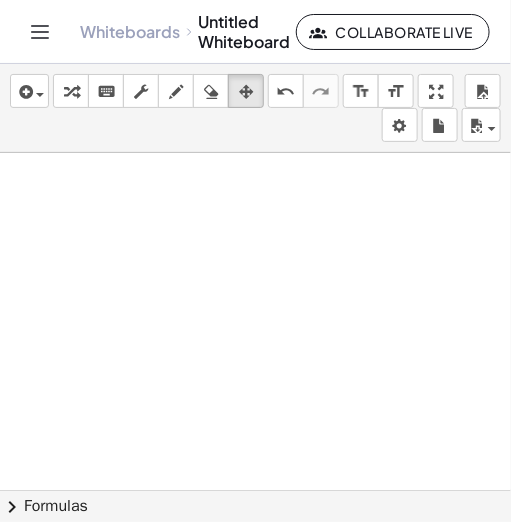 click at bounding box center (220, 490) 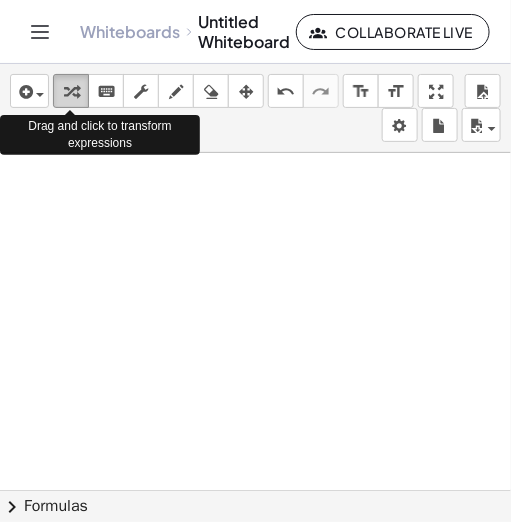 click at bounding box center [71, 91] 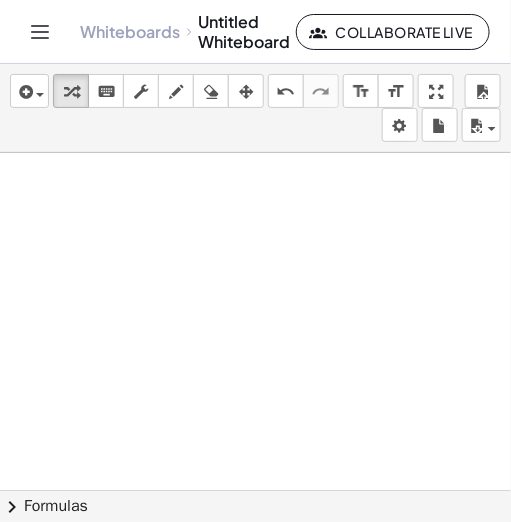 click at bounding box center [220, 490] 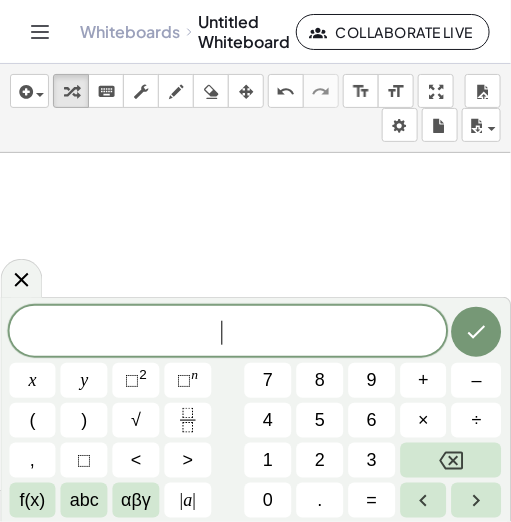 click at bounding box center [220, 490] 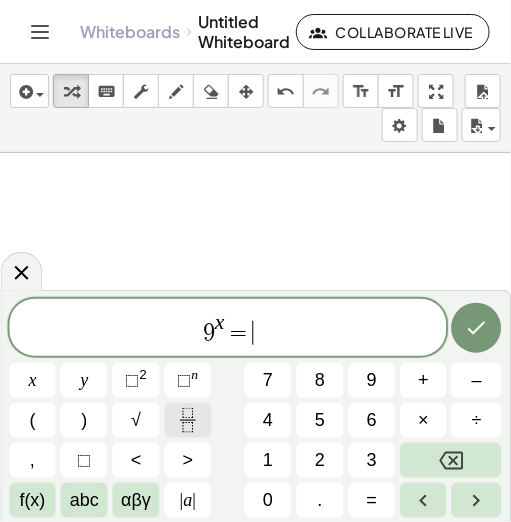 click 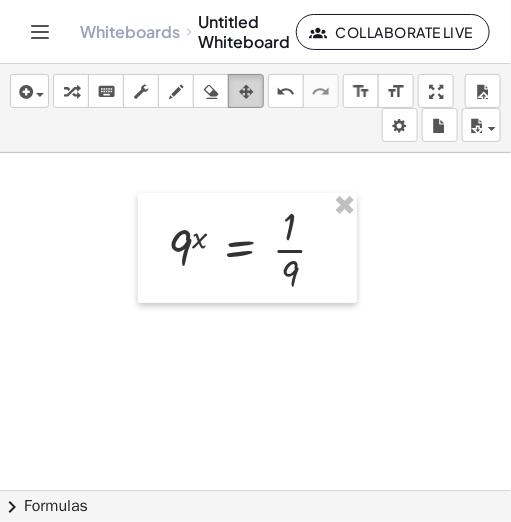 click at bounding box center [246, 92] 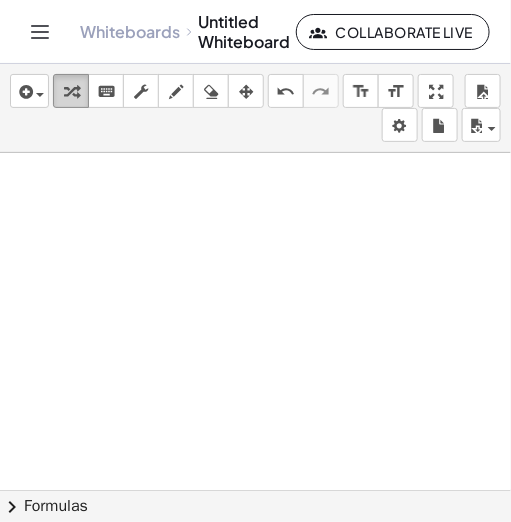 click at bounding box center [71, 92] 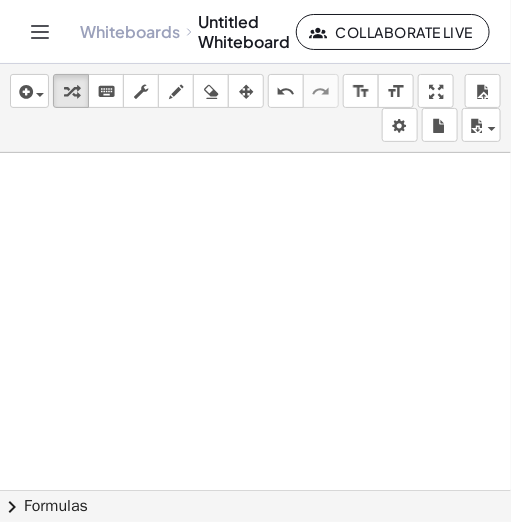 click at bounding box center [220, 490] 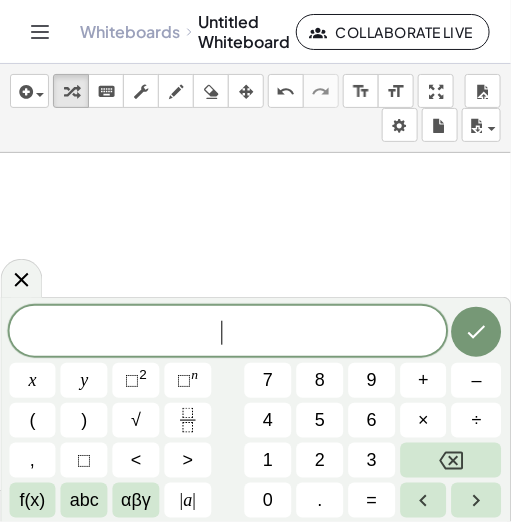click at bounding box center (220, 490) 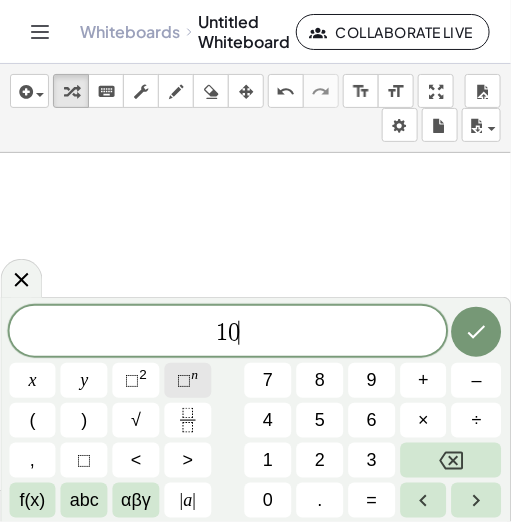 click on "⬚" at bounding box center [185, 380] 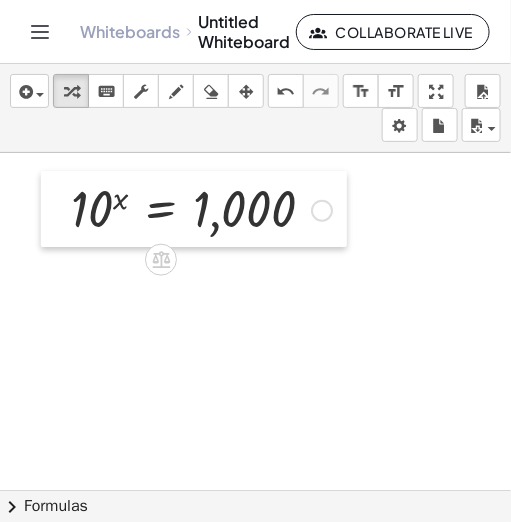 drag, startPoint x: 248, startPoint y: 249, endPoint x: 65, endPoint y: 202, distance: 188.93915 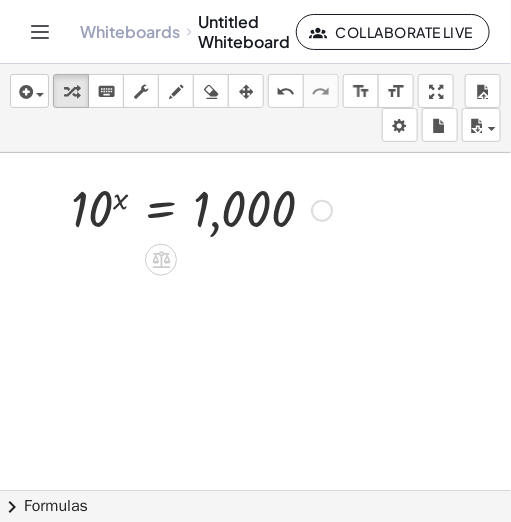 click at bounding box center (322, 211) 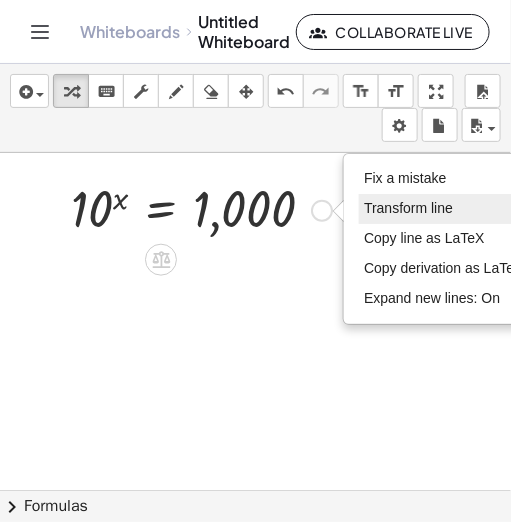 click on "Transform line" at bounding box center [408, 208] 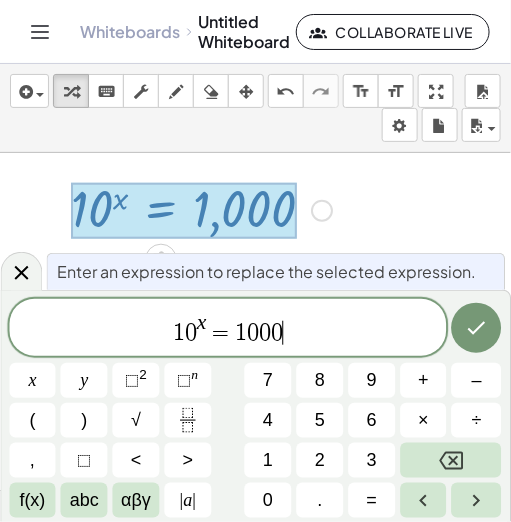 click on "1 0 x = 1 0 0 0 ​" at bounding box center (228, 329) 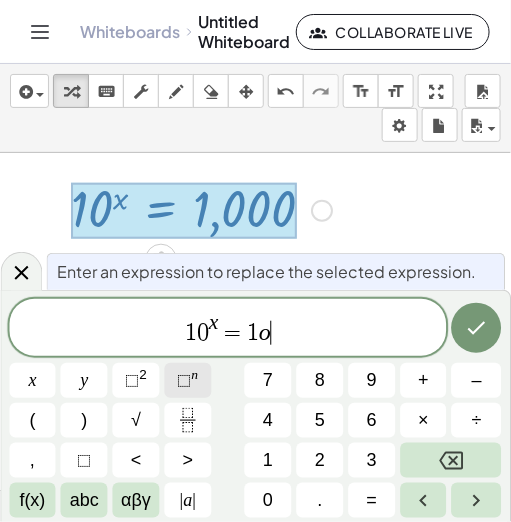 click on "⬚" at bounding box center (185, 380) 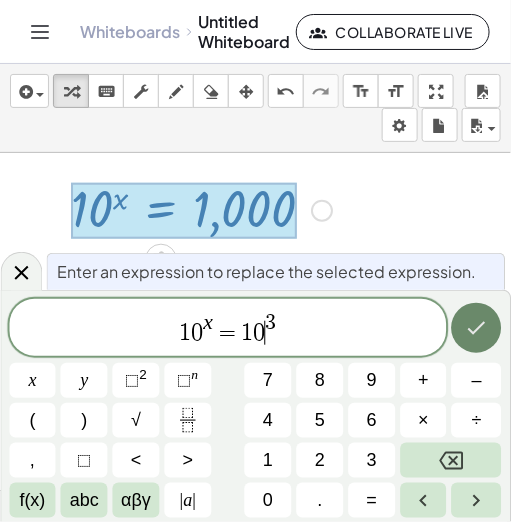 click 